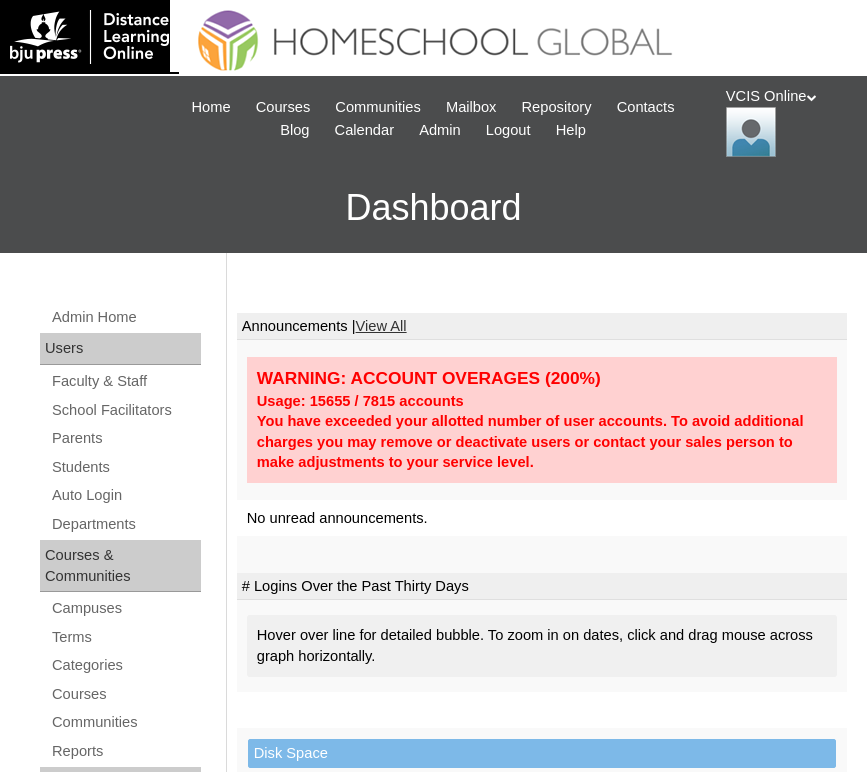 scroll, scrollTop: 0, scrollLeft: 0, axis: both 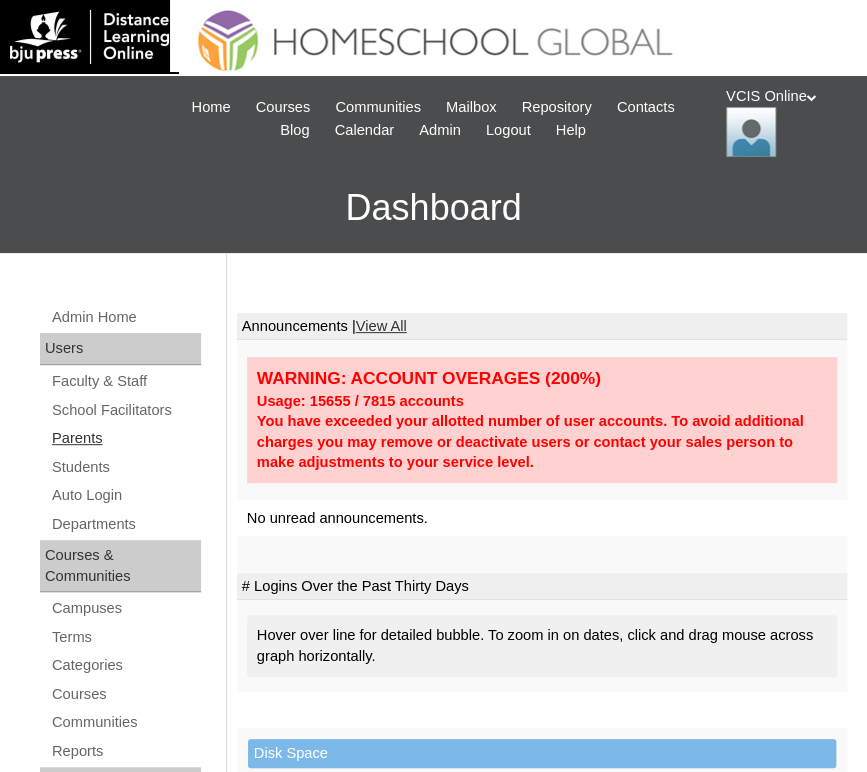 click on "Parents" at bounding box center (125, 438) 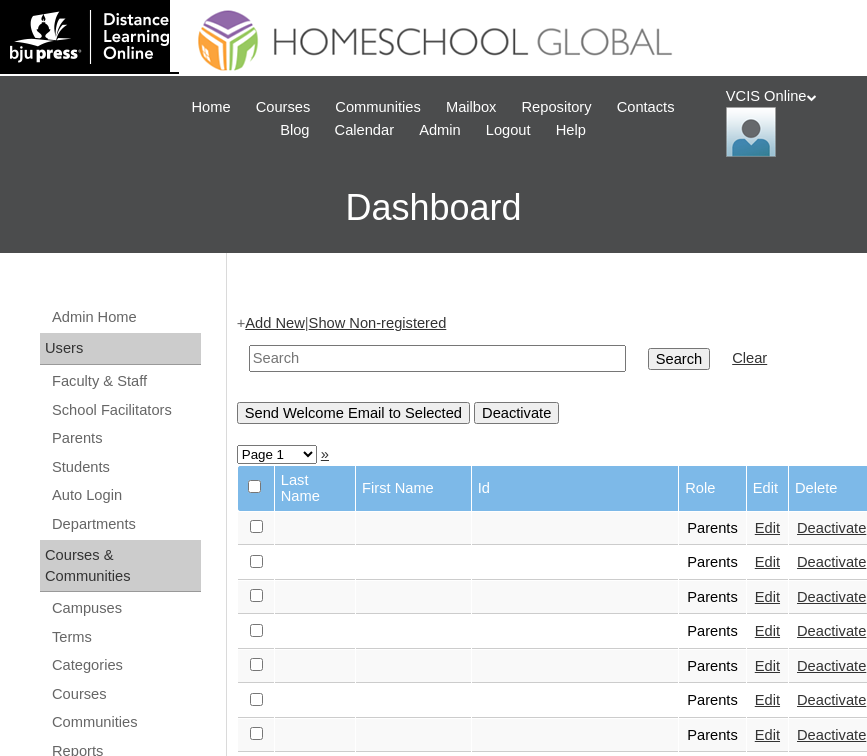 scroll, scrollTop: 0, scrollLeft: 0, axis: both 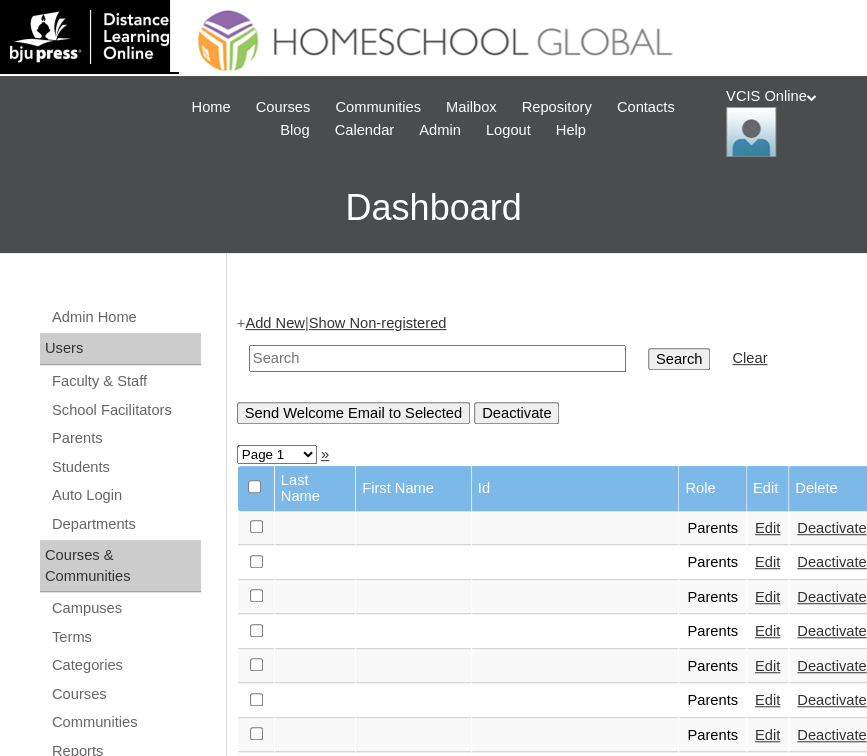 click on "Add New" at bounding box center (274, 323) 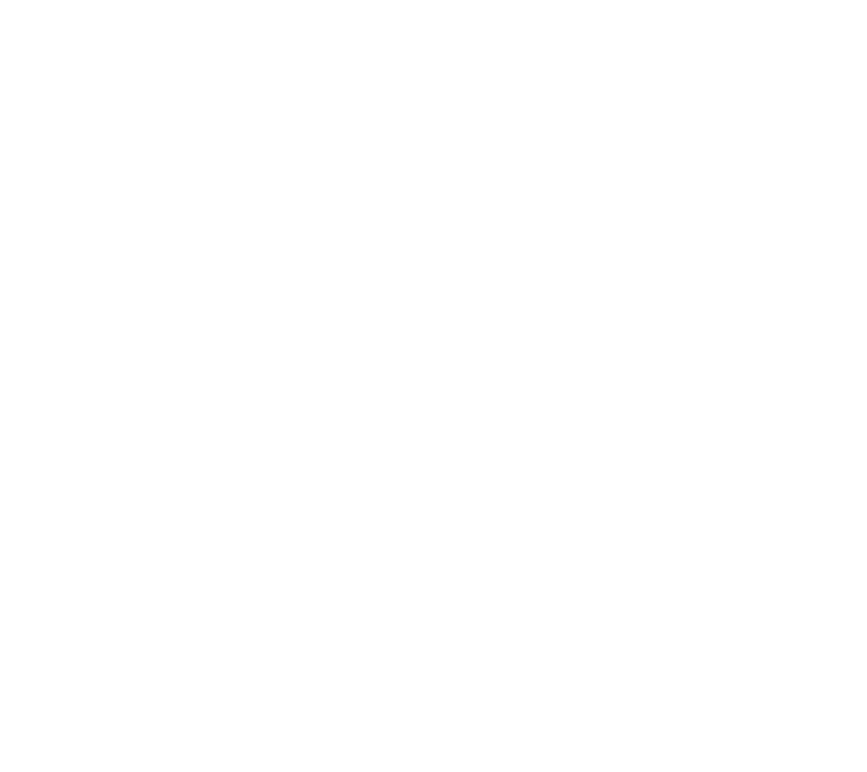 scroll, scrollTop: 0, scrollLeft: 0, axis: both 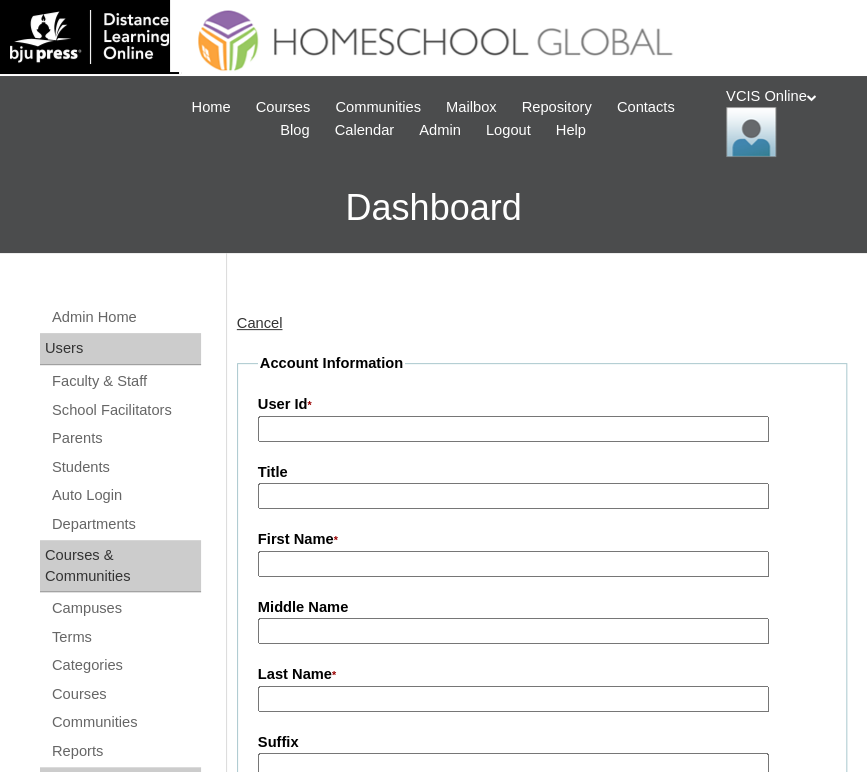 click on "User Id  *" at bounding box center [513, 429] 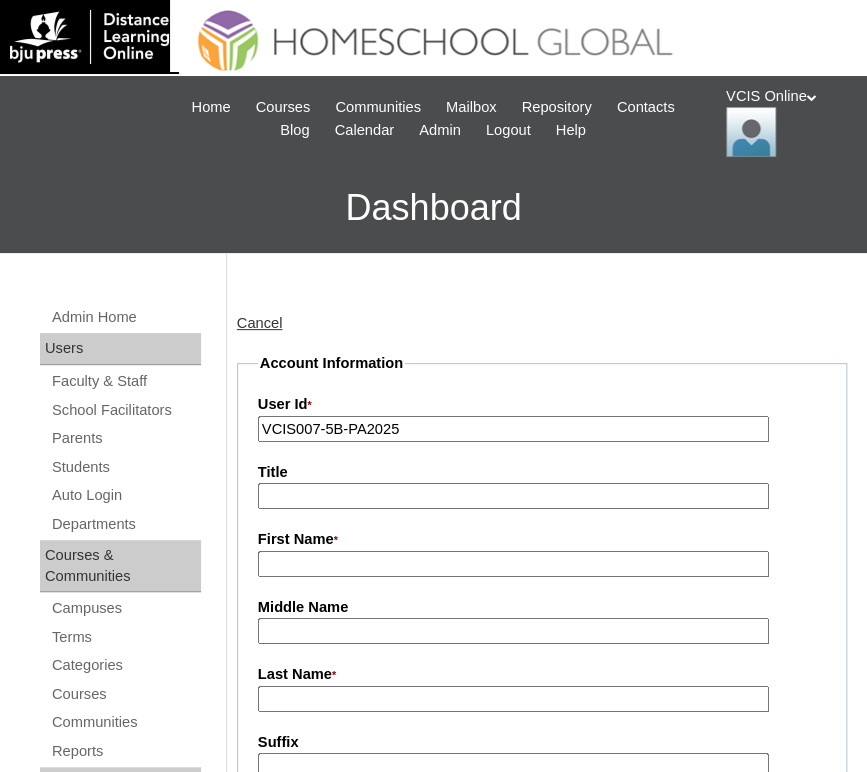 type on "VCIS007-5B-PA2025" 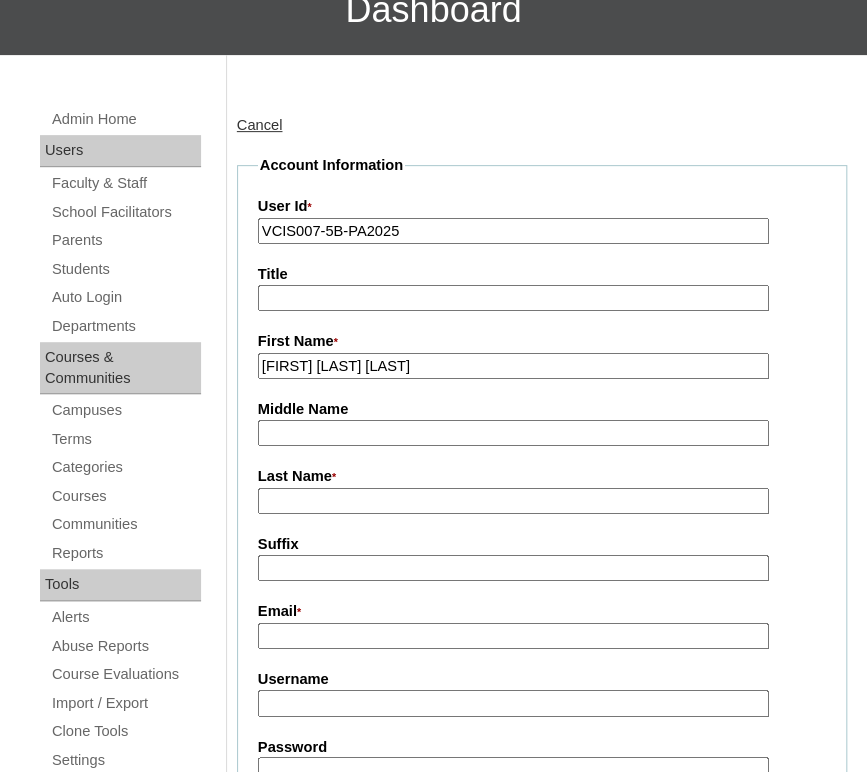 scroll, scrollTop: 199, scrollLeft: 0, axis: vertical 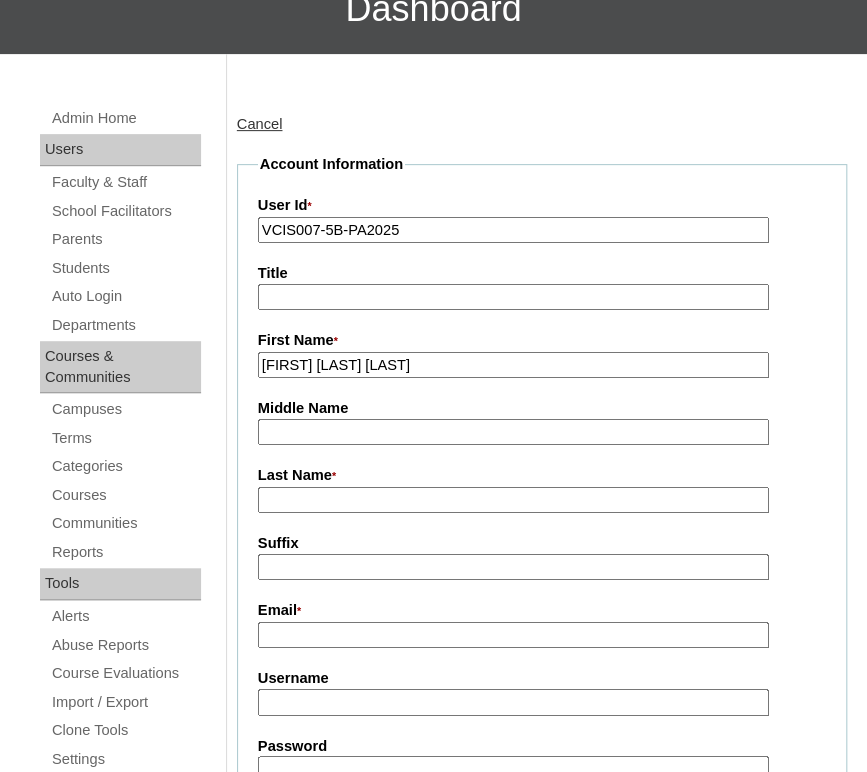 drag, startPoint x: 514, startPoint y: 358, endPoint x: 431, endPoint y: 360, distance: 83.02409 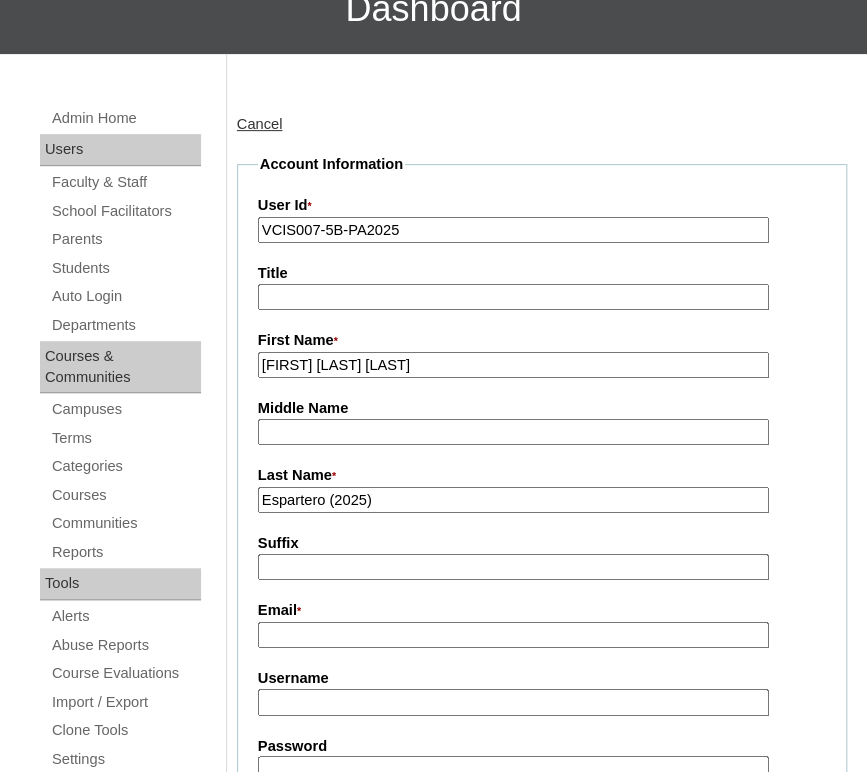 type on "Espartero (2025)" 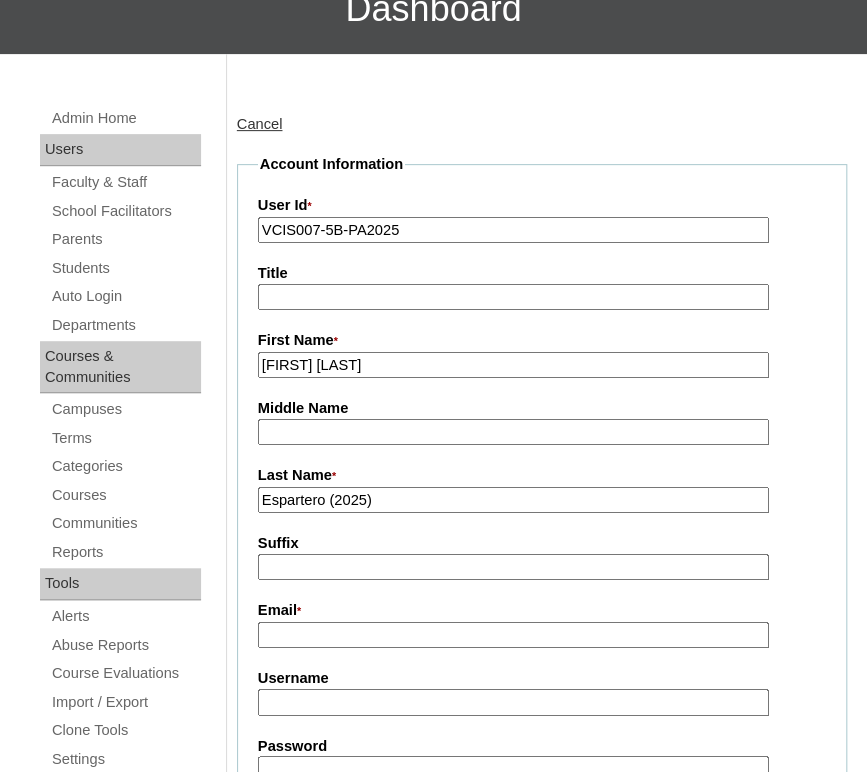 type on "Grace Ann" 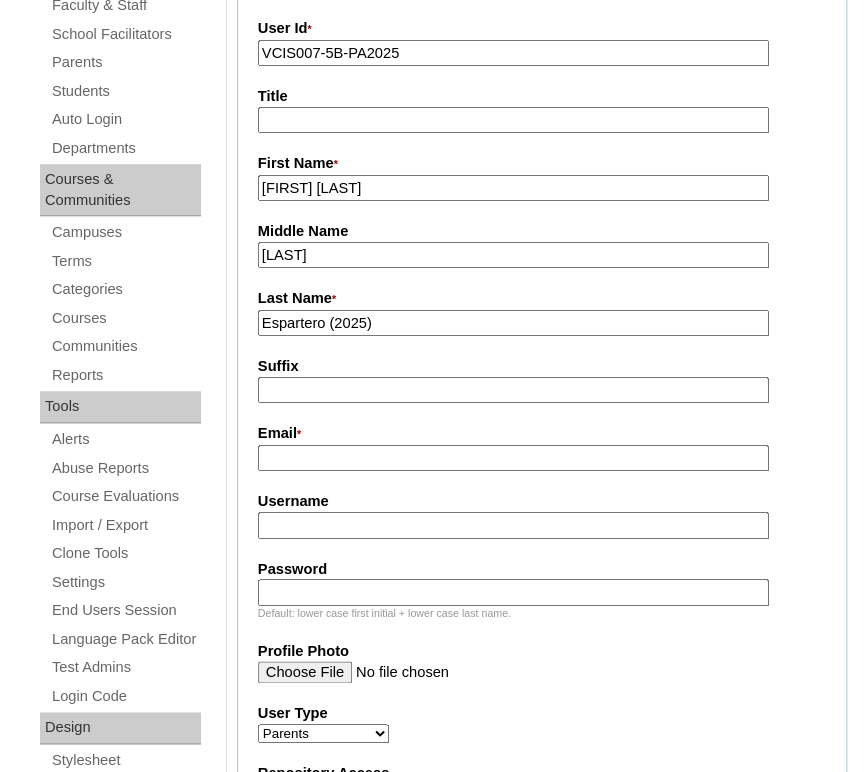 scroll, scrollTop: 378, scrollLeft: 0, axis: vertical 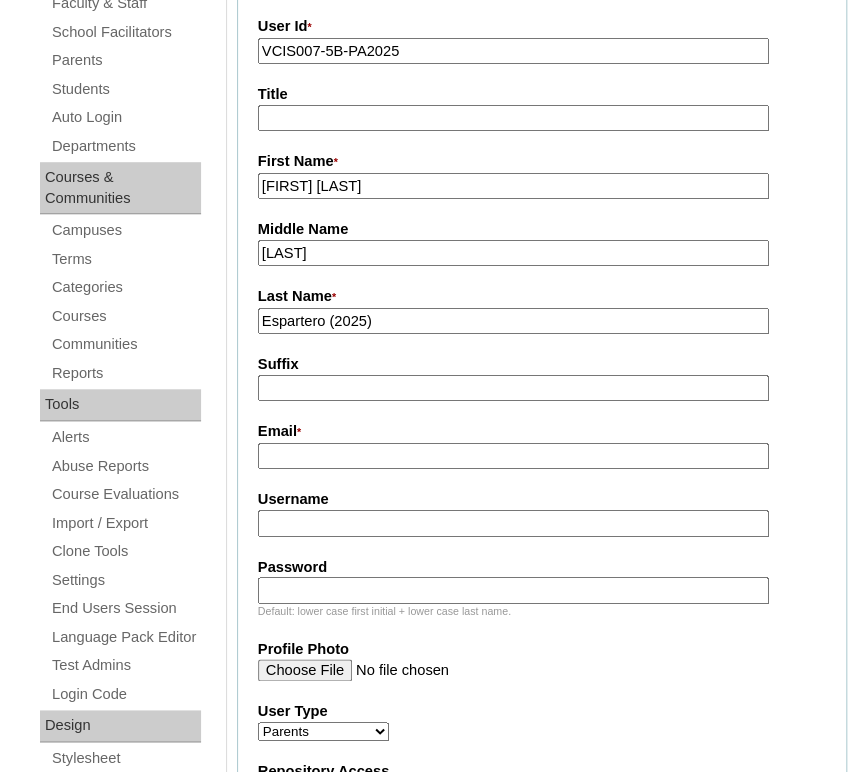 type on "Paguntalan" 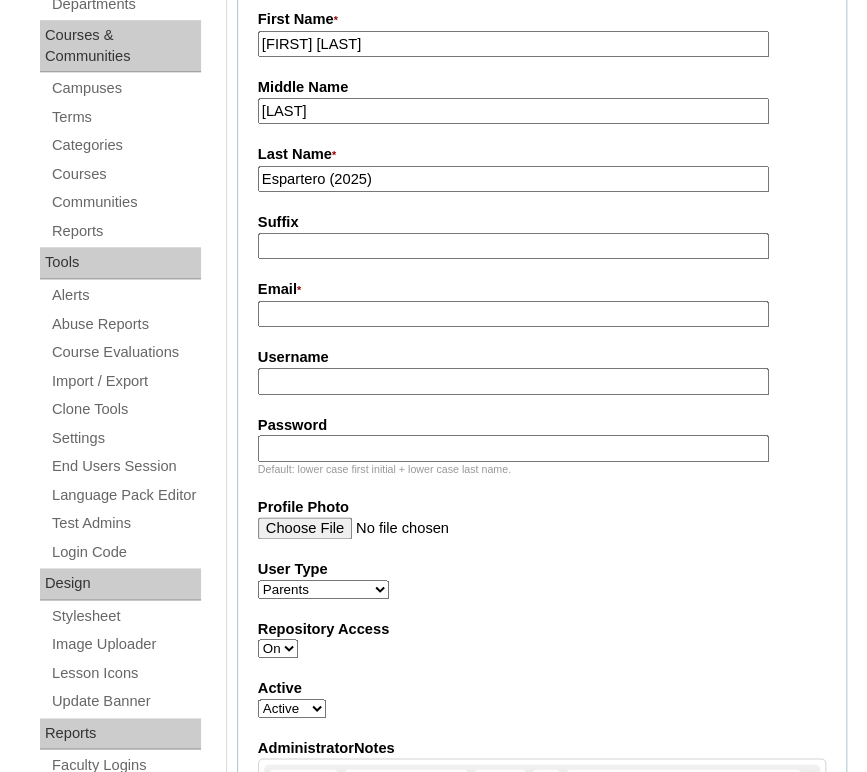 click on "Email  *" at bounding box center [513, 314] 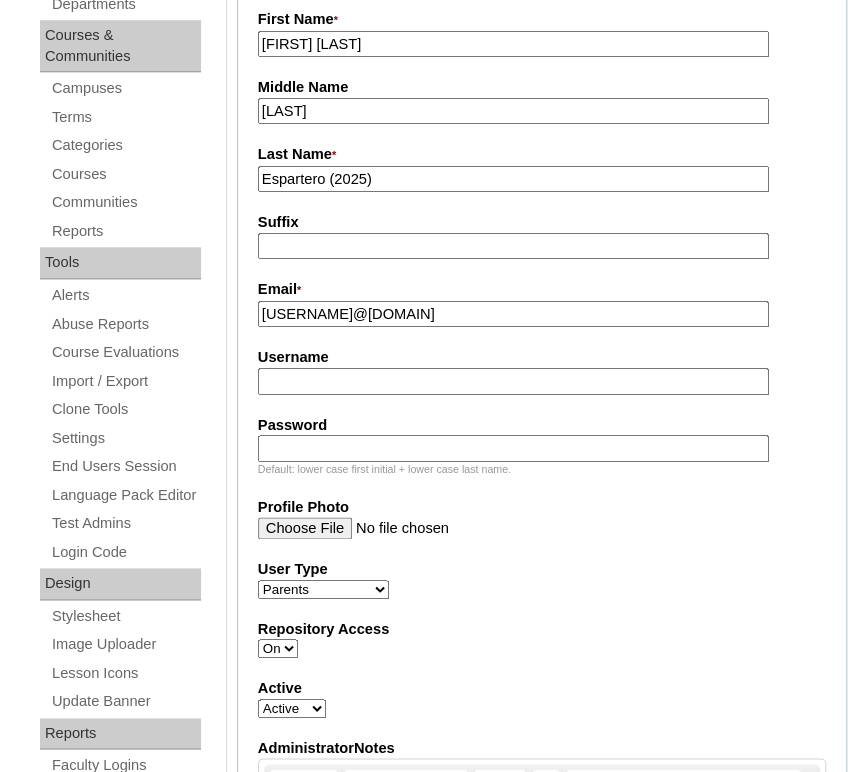 type on "greyz0610@yahoo.com" 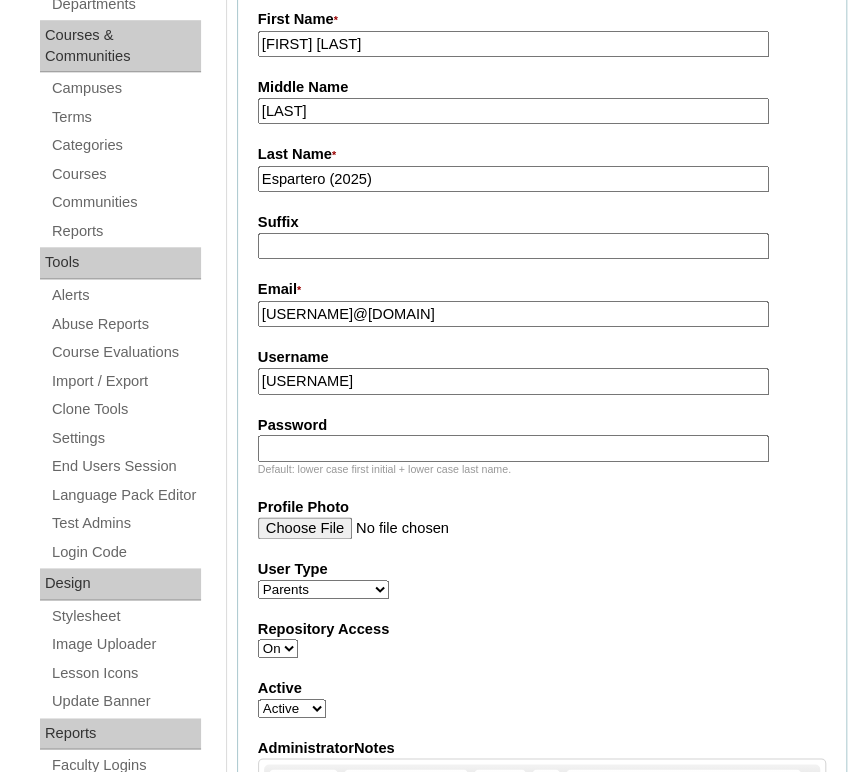 type on "gganzon2025" 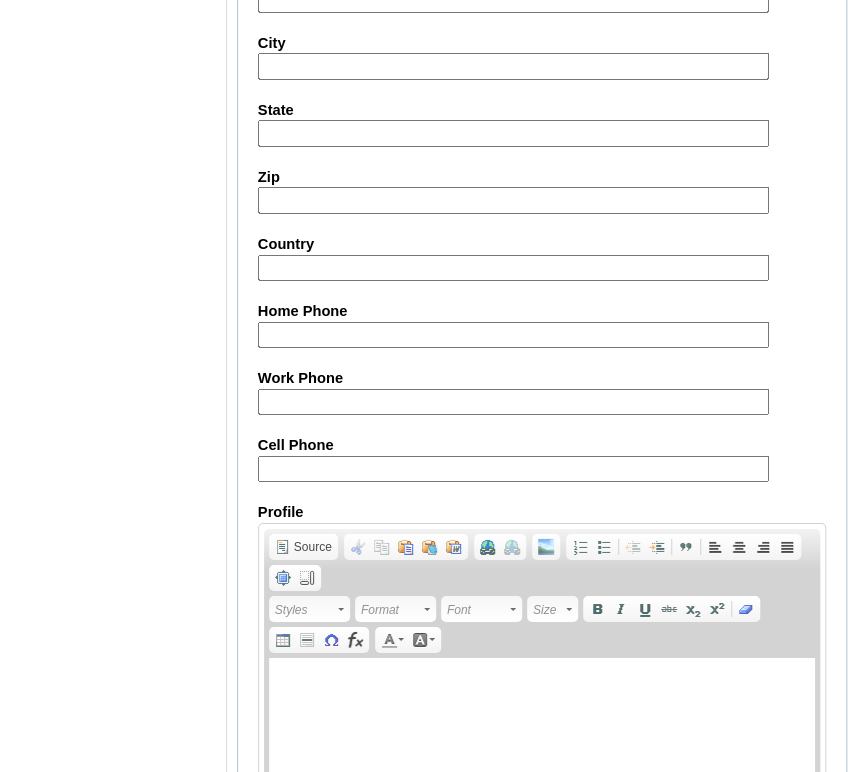 scroll, scrollTop: 1857, scrollLeft: 0, axis: vertical 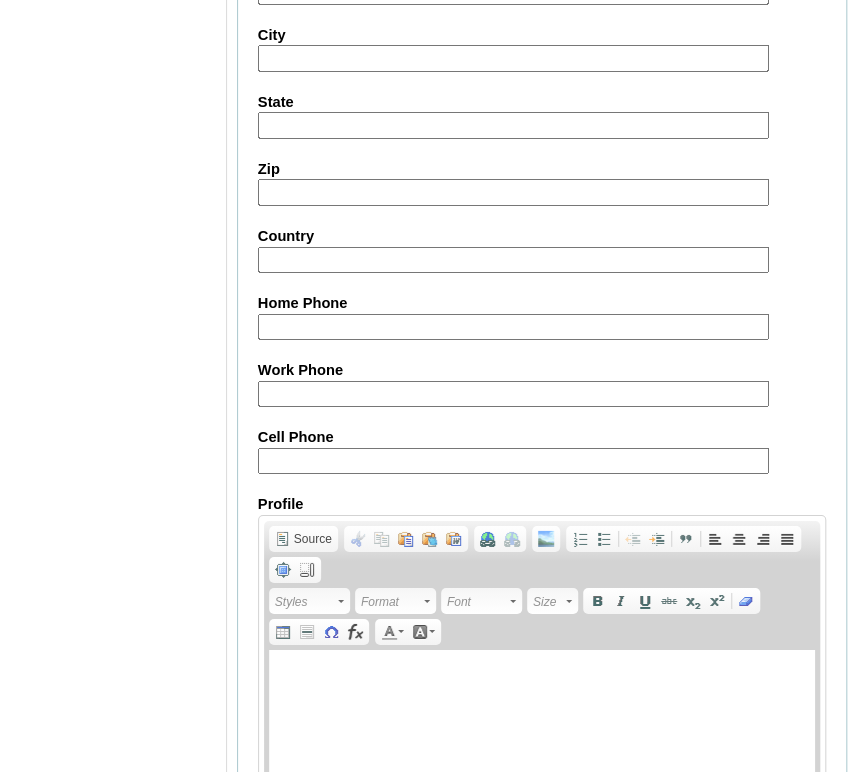 type on "LrGJkD" 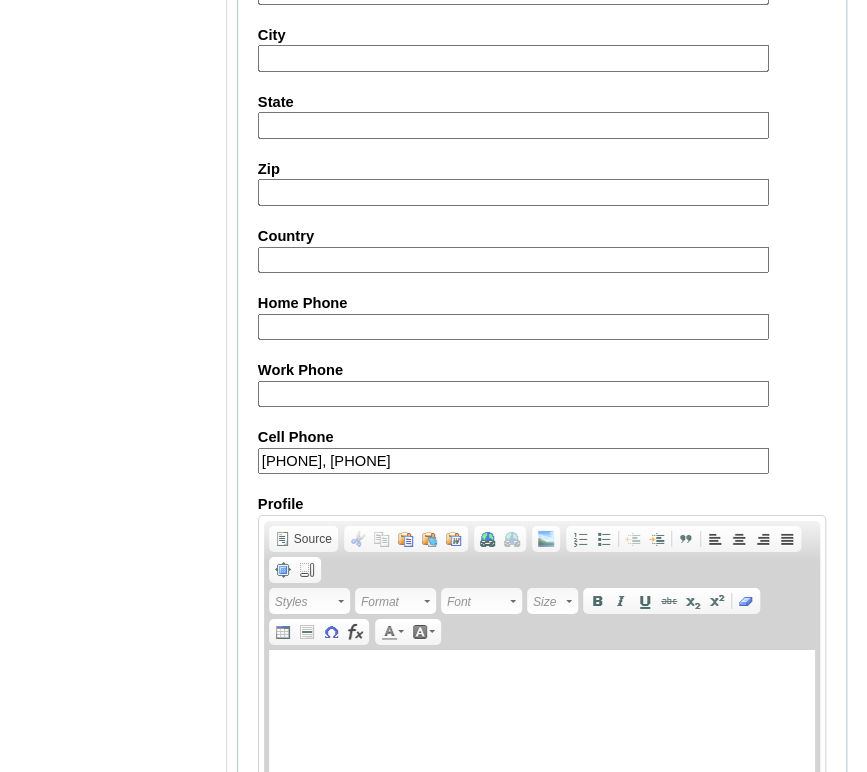 type on "971503860546, 971503860541" 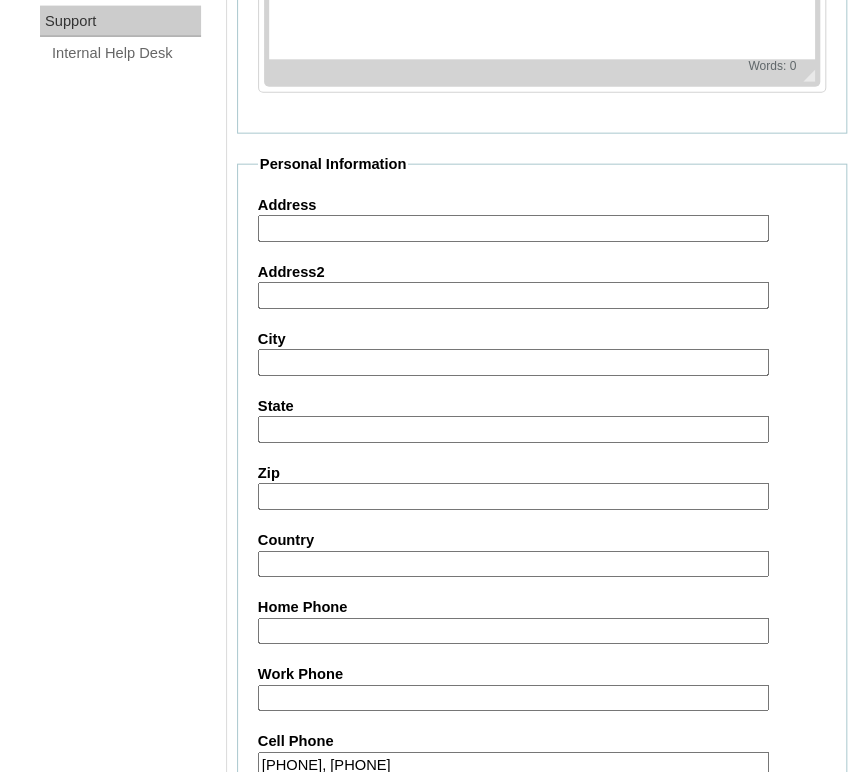 scroll, scrollTop: 2062, scrollLeft: 0, axis: vertical 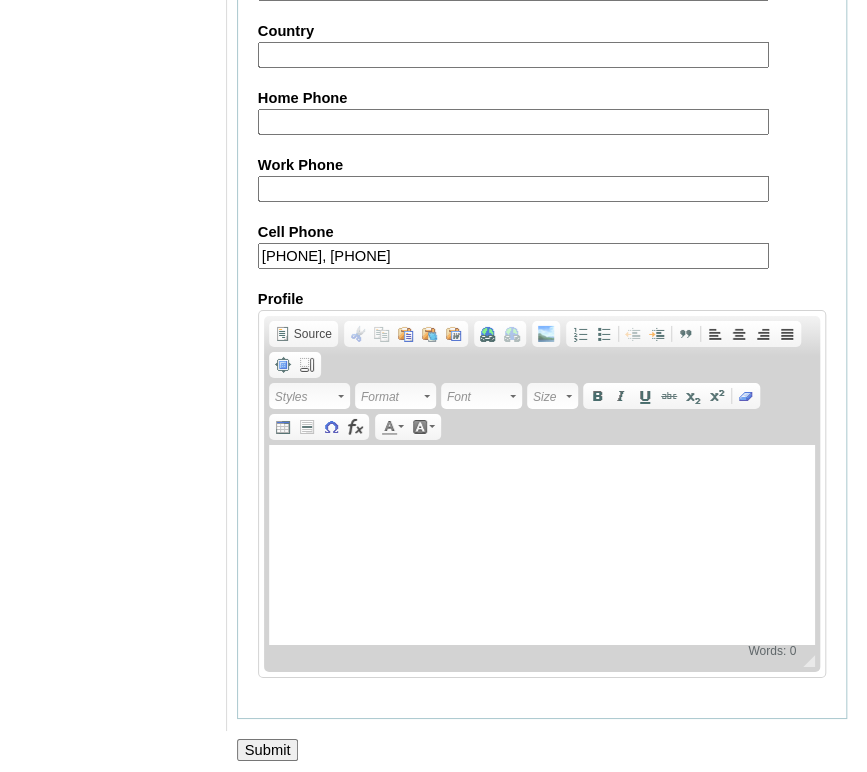 click on "Submit" at bounding box center [268, 750] 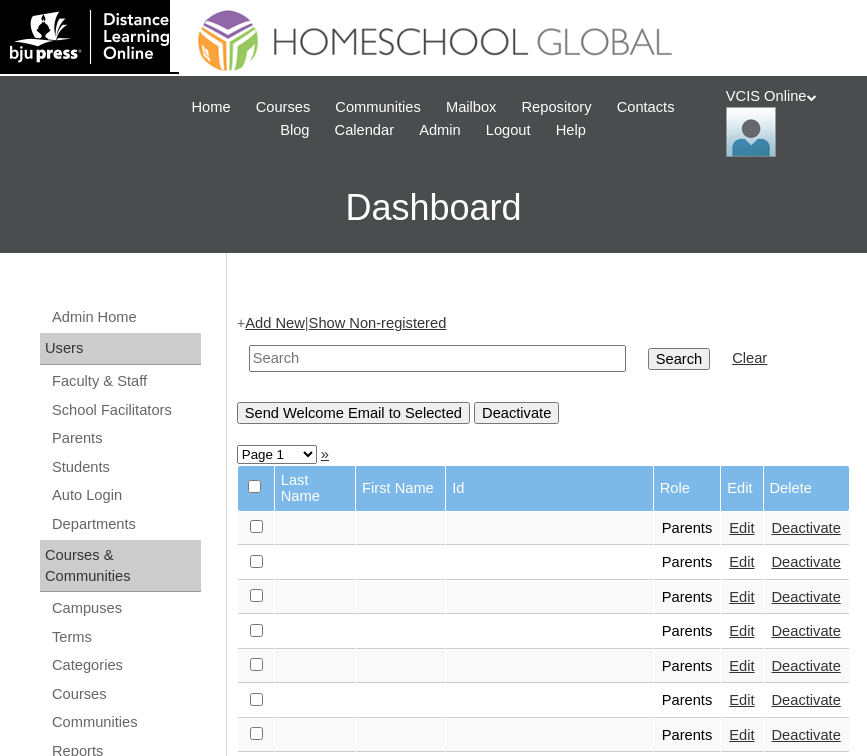 scroll, scrollTop: 0, scrollLeft: 0, axis: both 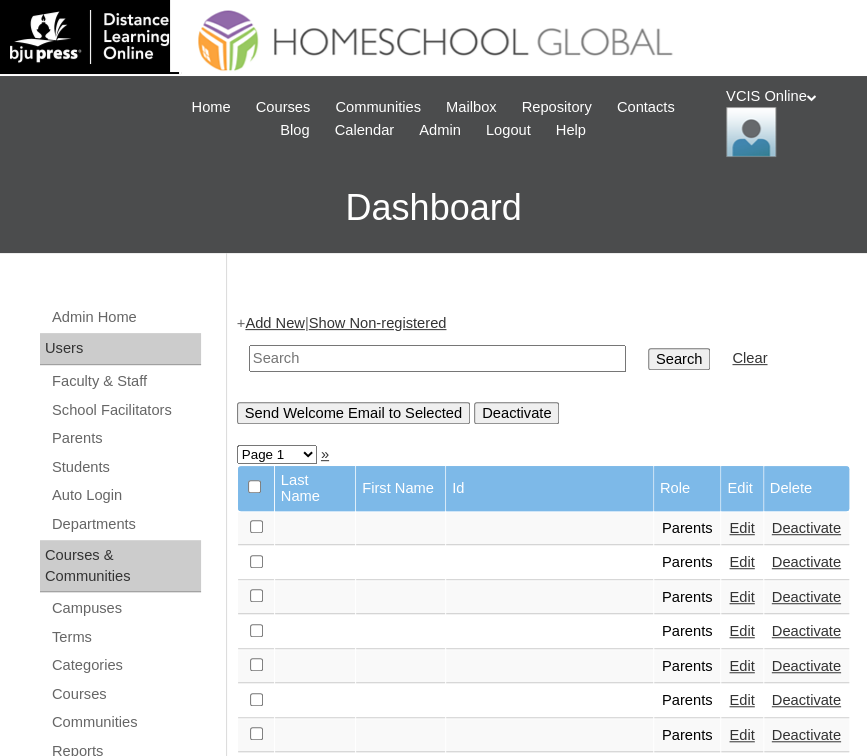 click at bounding box center [437, 358] 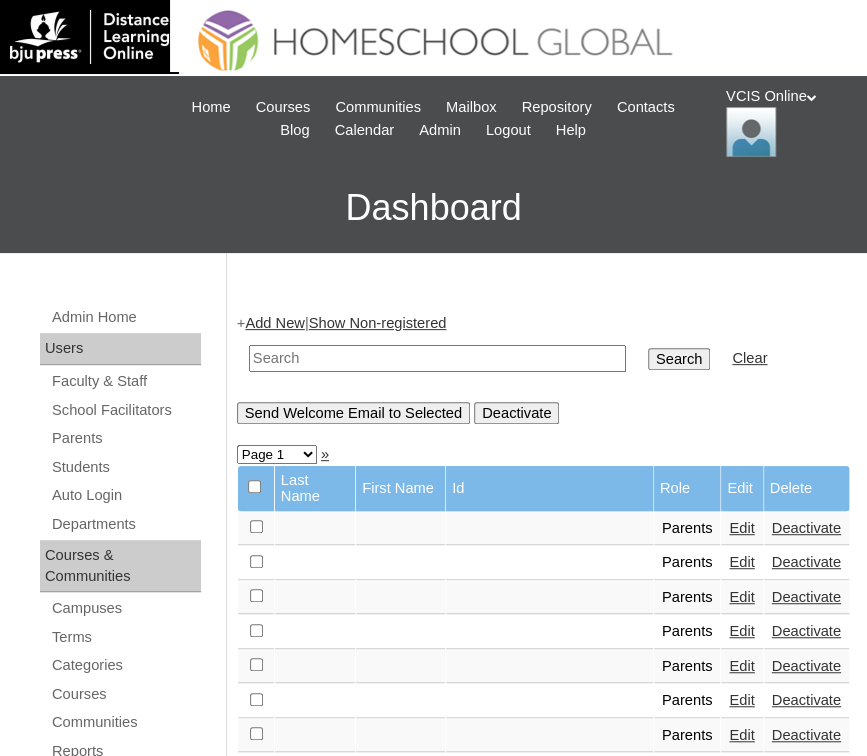 paste on "VCIS007-5B-PA2025" 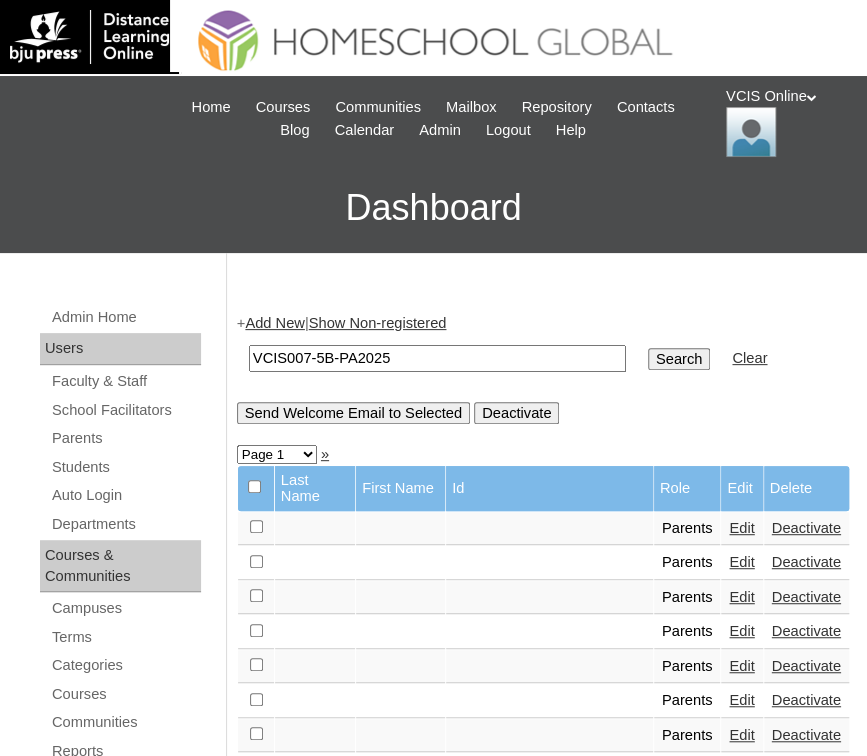 type on "VCIS007-5B-PA2025" 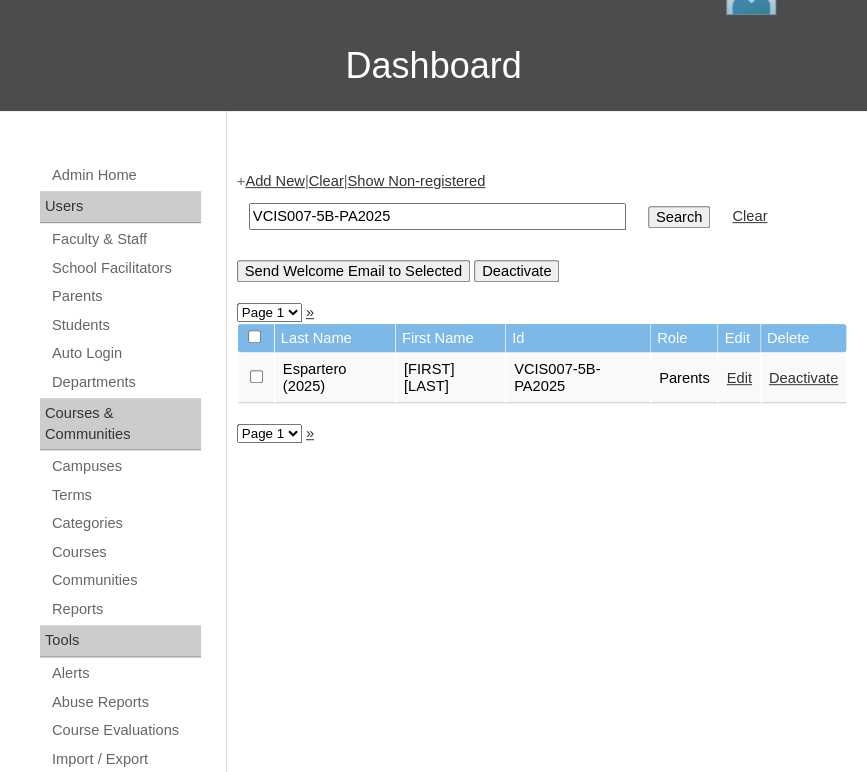scroll, scrollTop: 156, scrollLeft: 0, axis: vertical 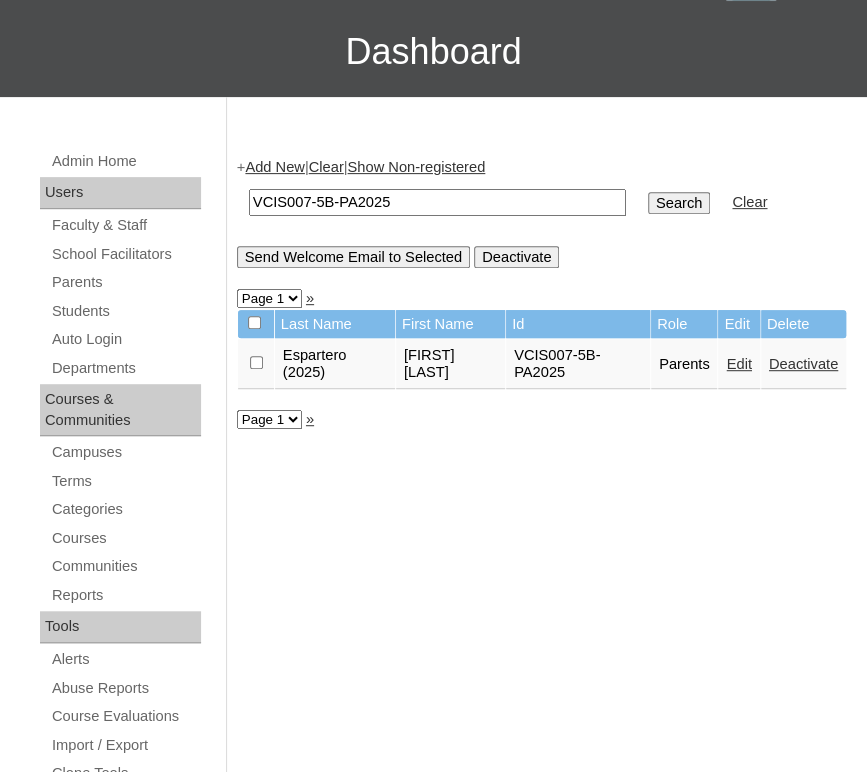 click on "Clear" at bounding box center (326, 167) 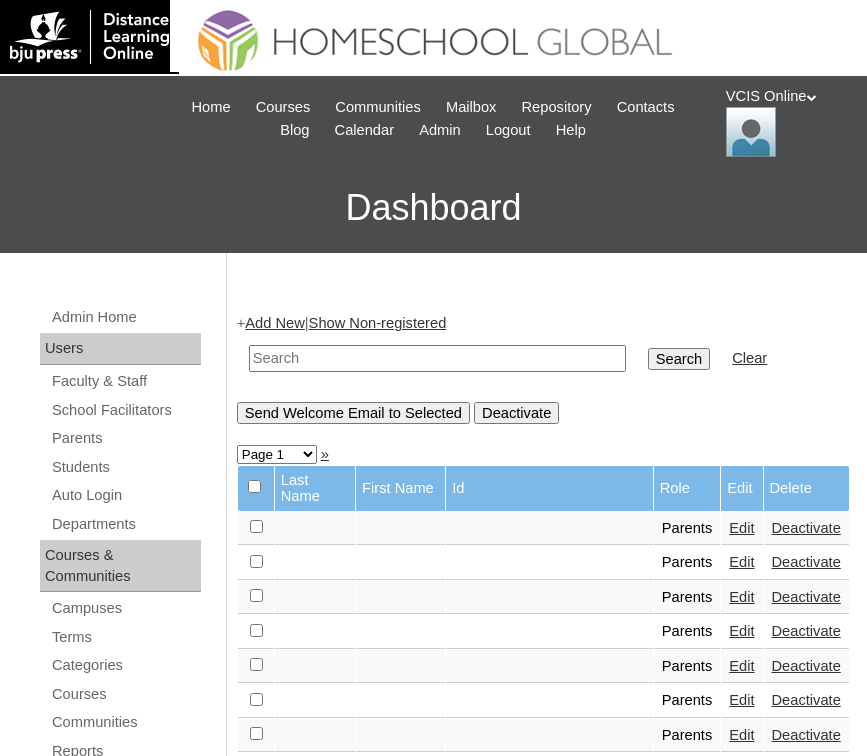 scroll, scrollTop: 0, scrollLeft: 0, axis: both 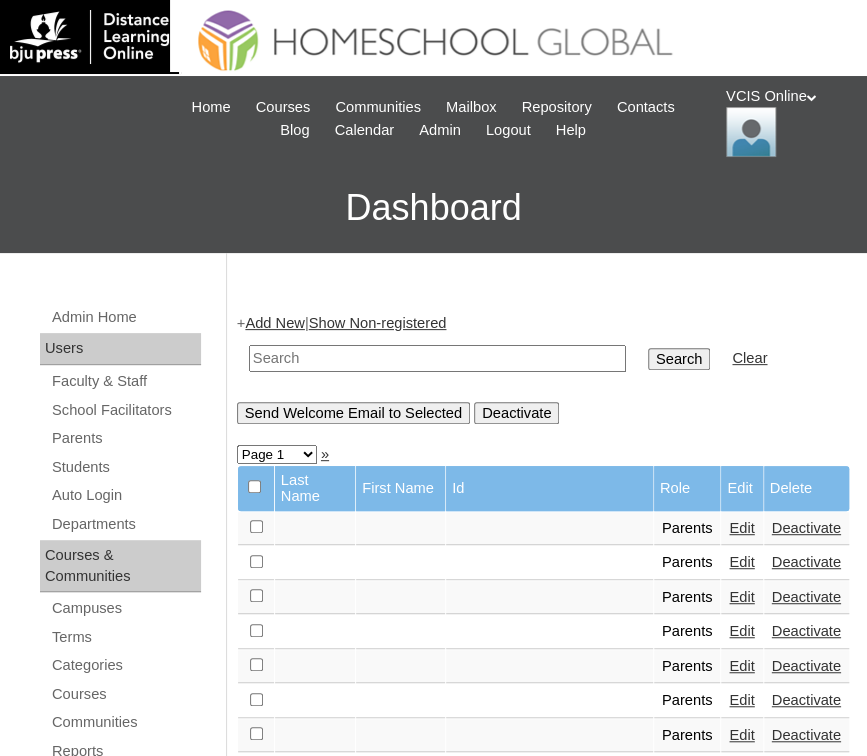 click on "Add New" at bounding box center (274, 323) 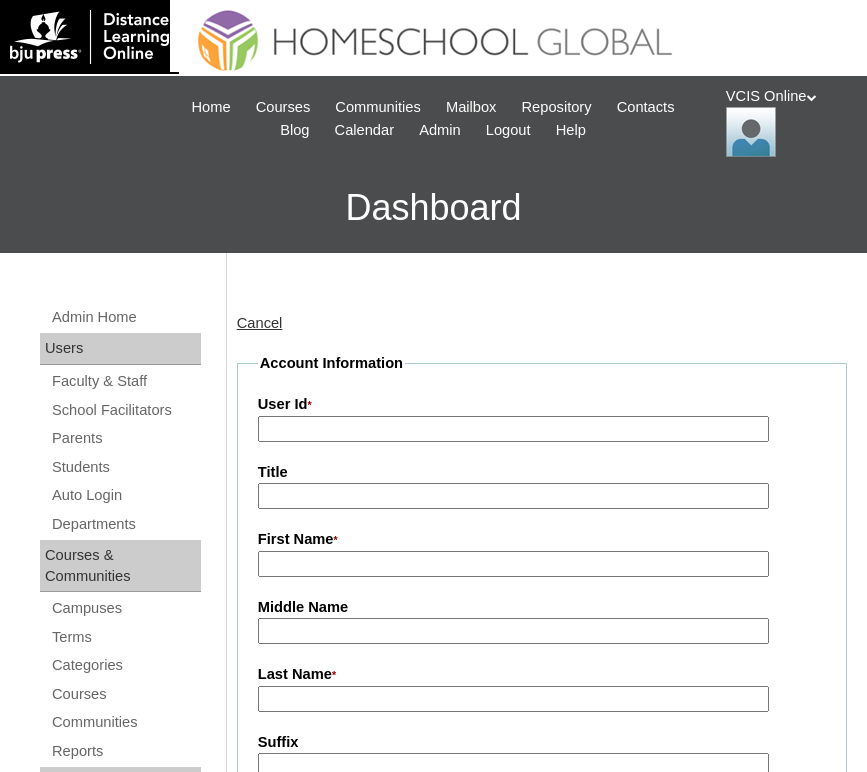 scroll, scrollTop: 0, scrollLeft: 0, axis: both 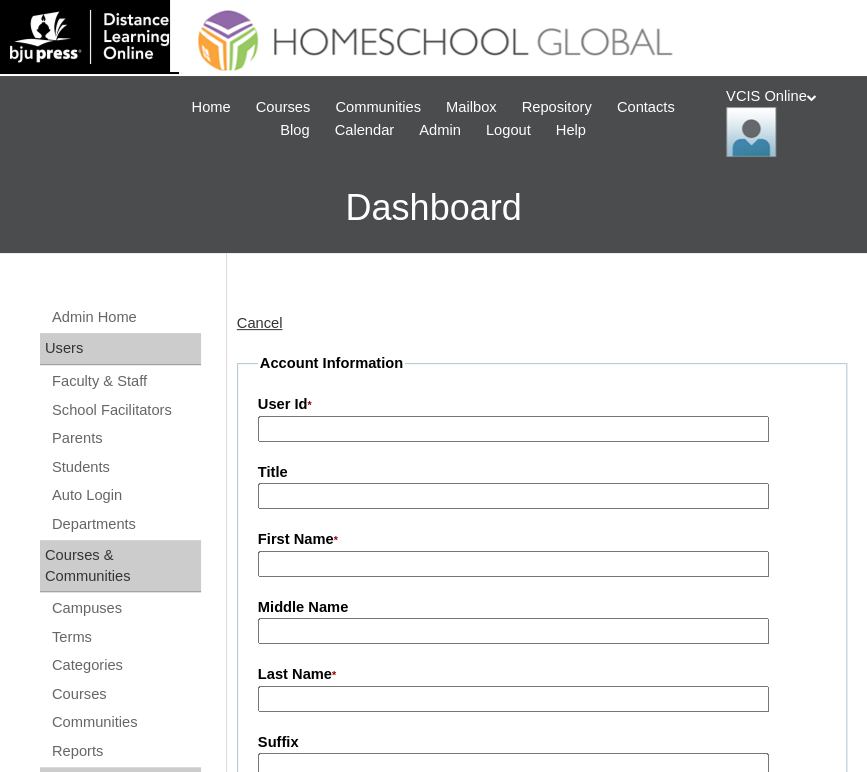 click on "User Id  *" at bounding box center (513, 429) 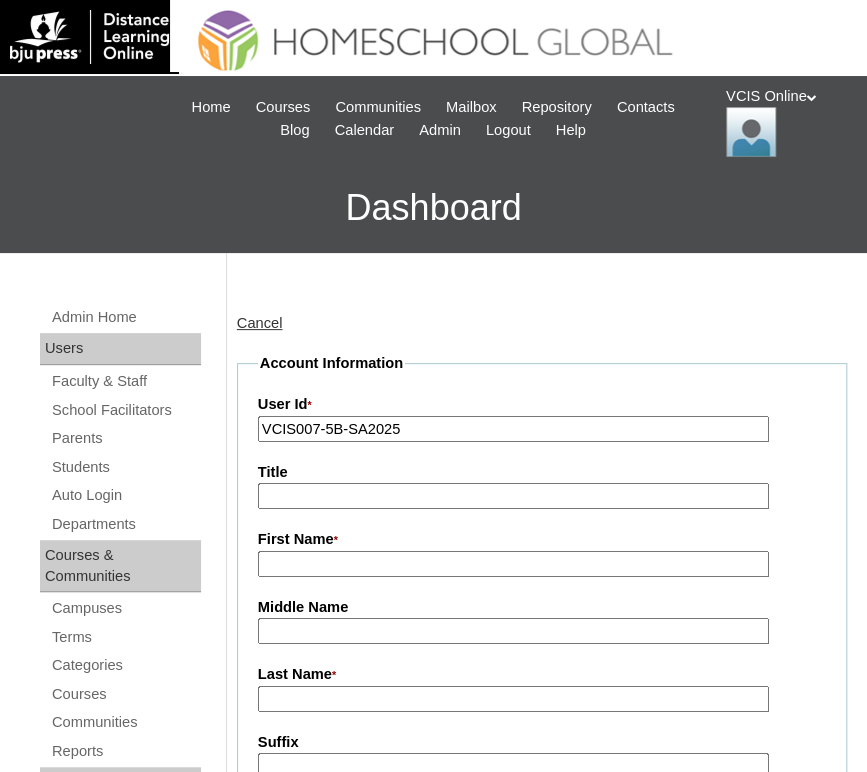 type on "VCIS007-5B-SA2025" 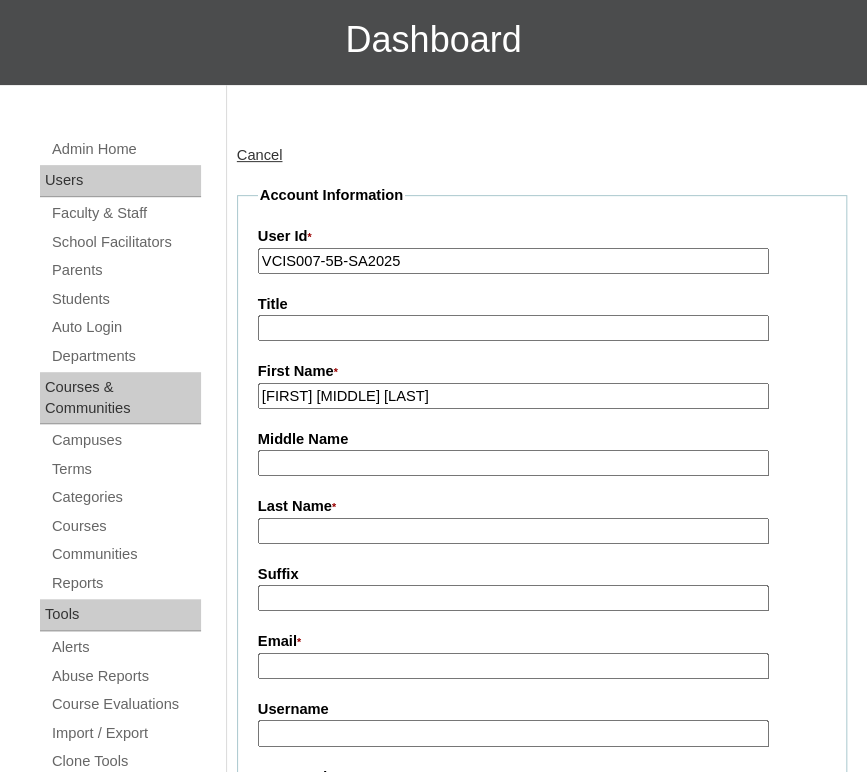 scroll, scrollTop: 199, scrollLeft: 0, axis: vertical 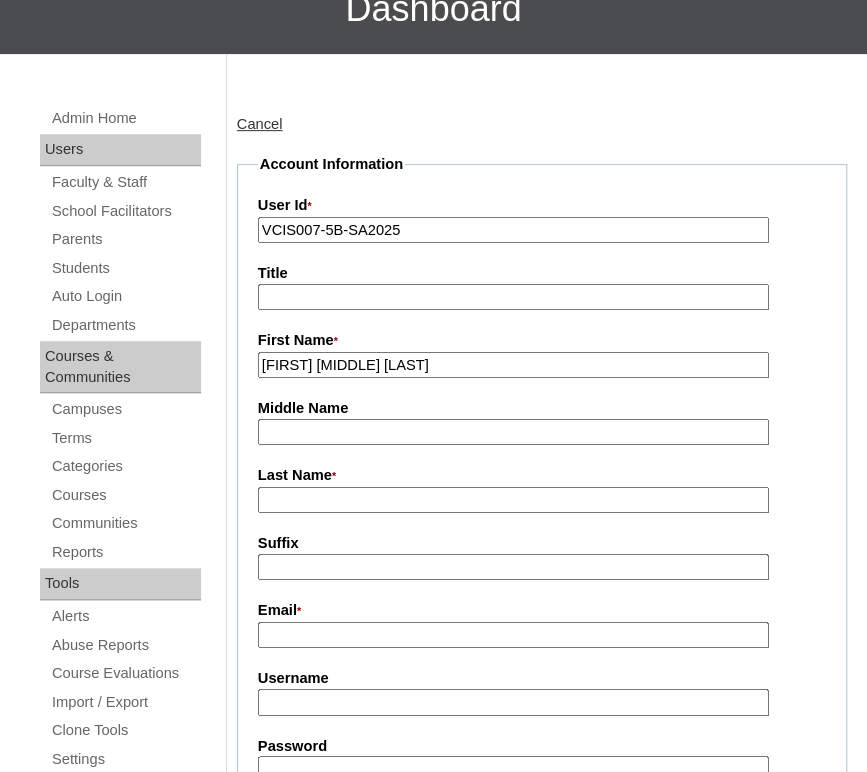 drag, startPoint x: 426, startPoint y: 361, endPoint x: 361, endPoint y: 361, distance: 65 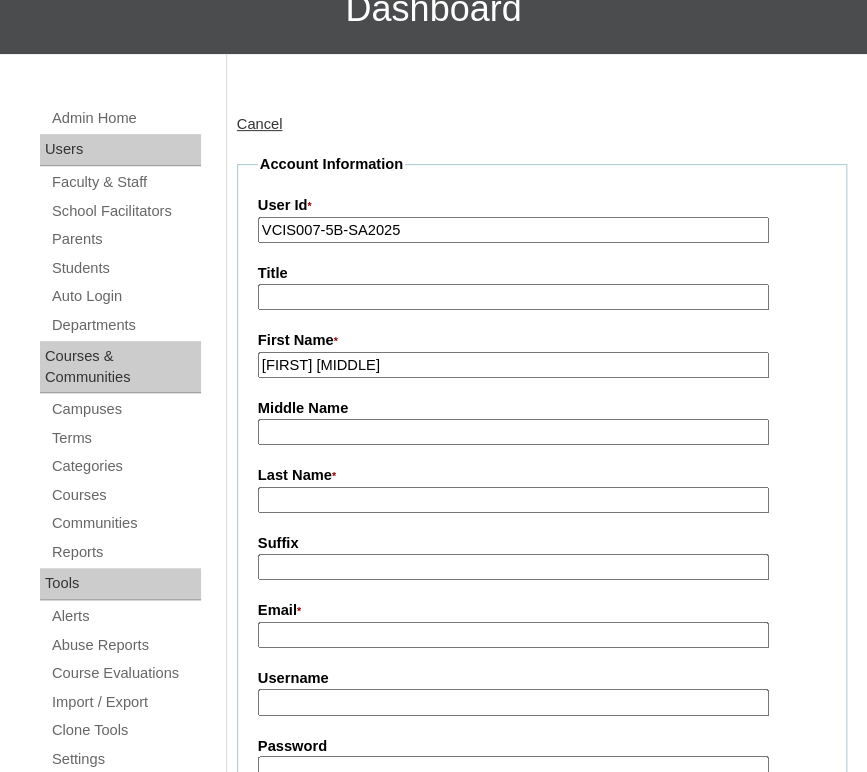 type on "Gian Andrew" 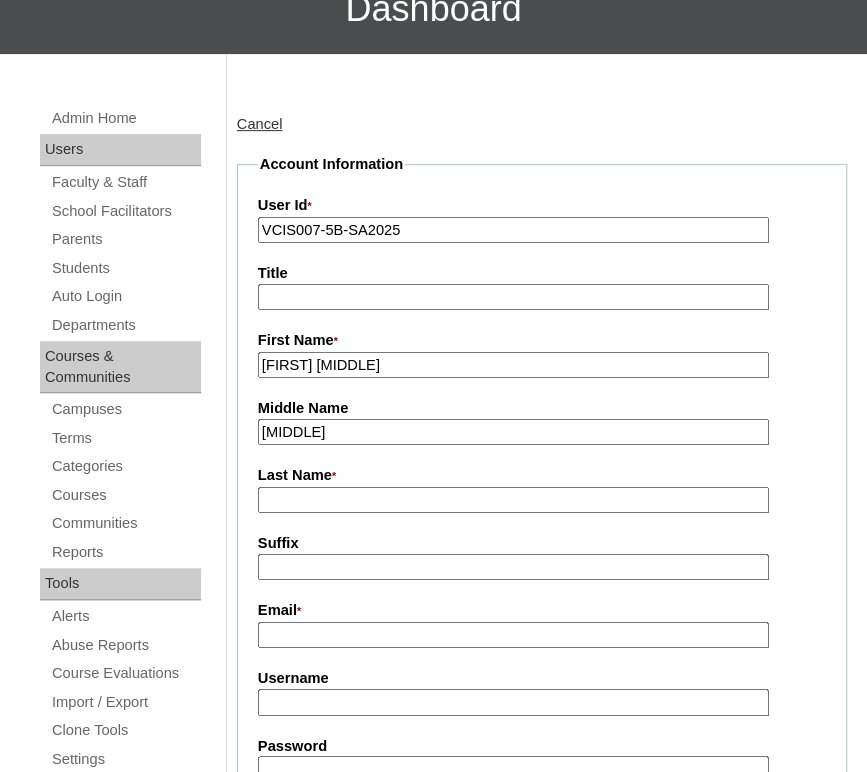 type on "Espartero" 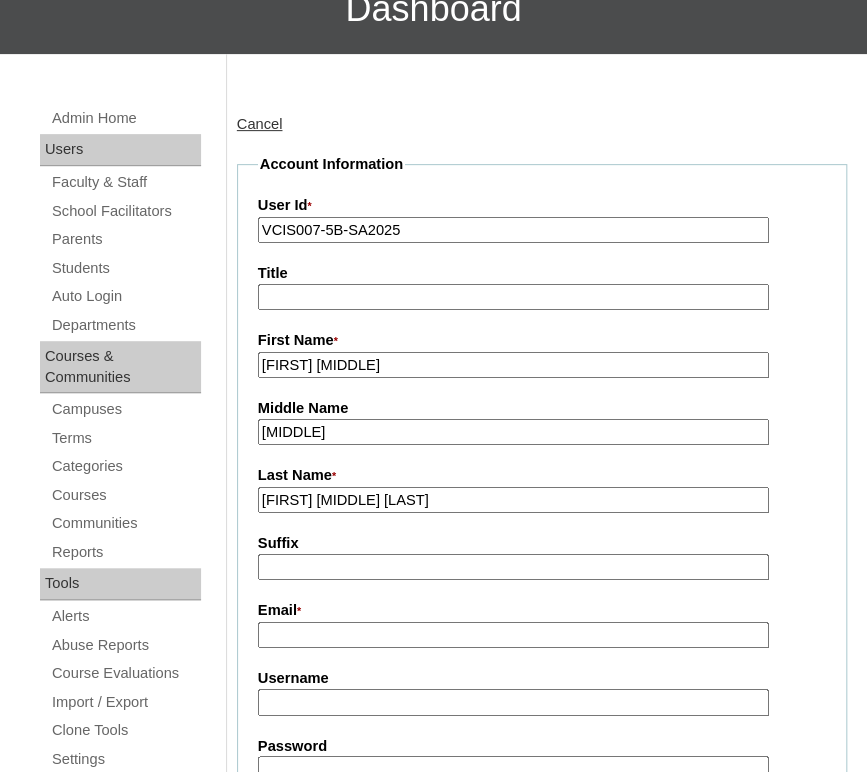 drag, startPoint x: 358, startPoint y: 496, endPoint x: 228, endPoint y: 494, distance: 130.01538 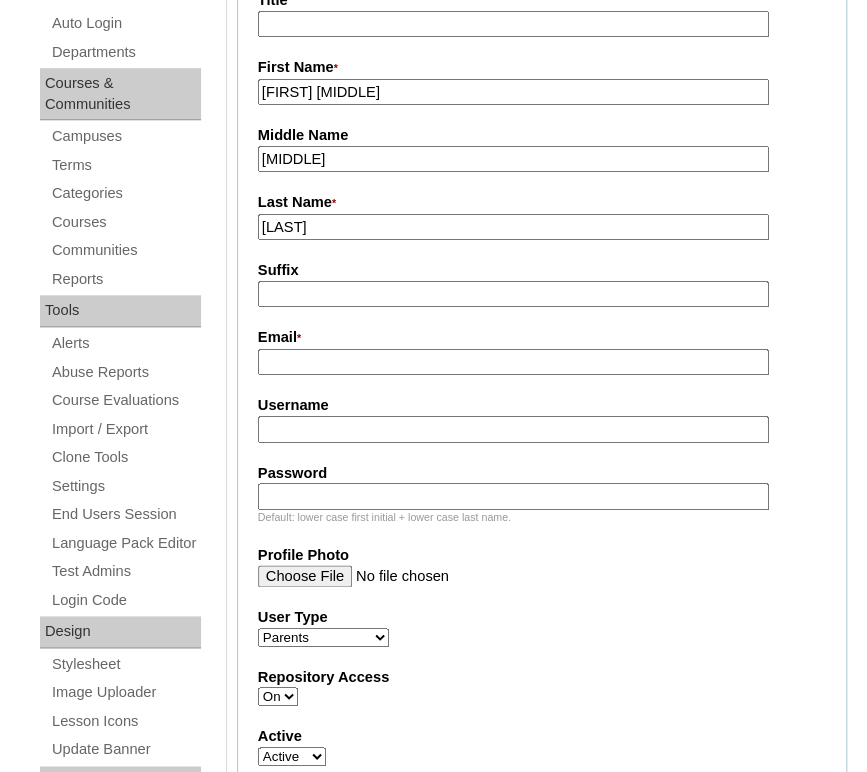 scroll, scrollTop: 476, scrollLeft: 0, axis: vertical 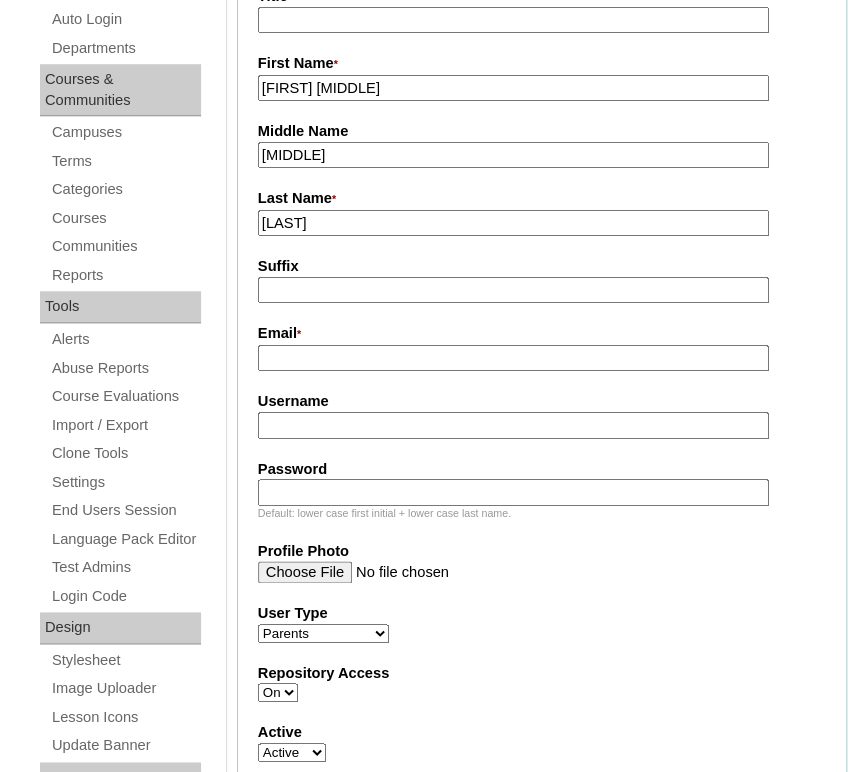 type on "Ganzon" 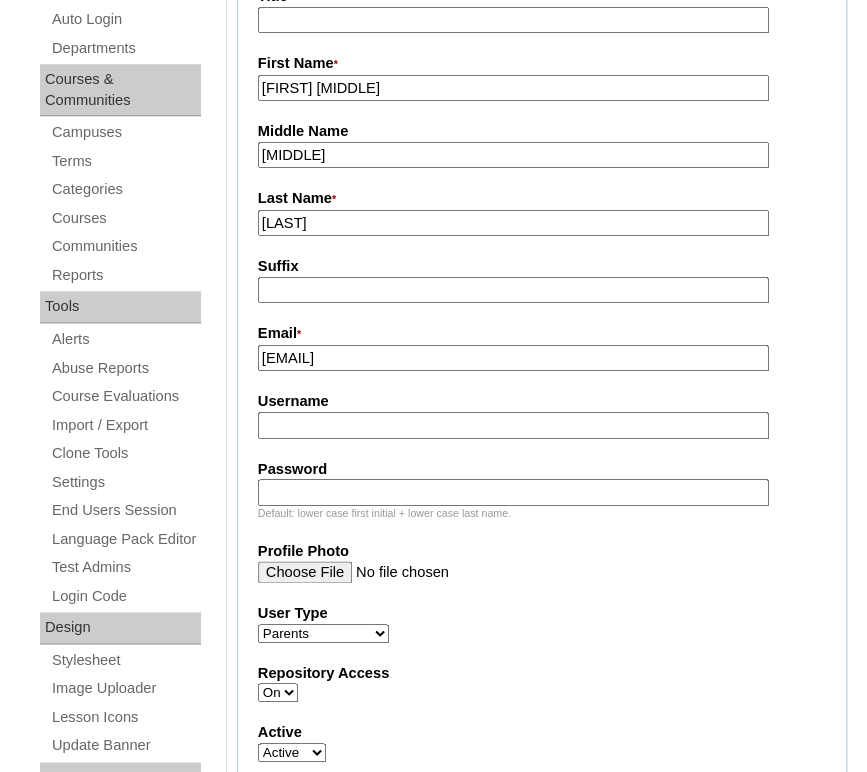 type on "gaganzon.student@vcis.edu.ph" 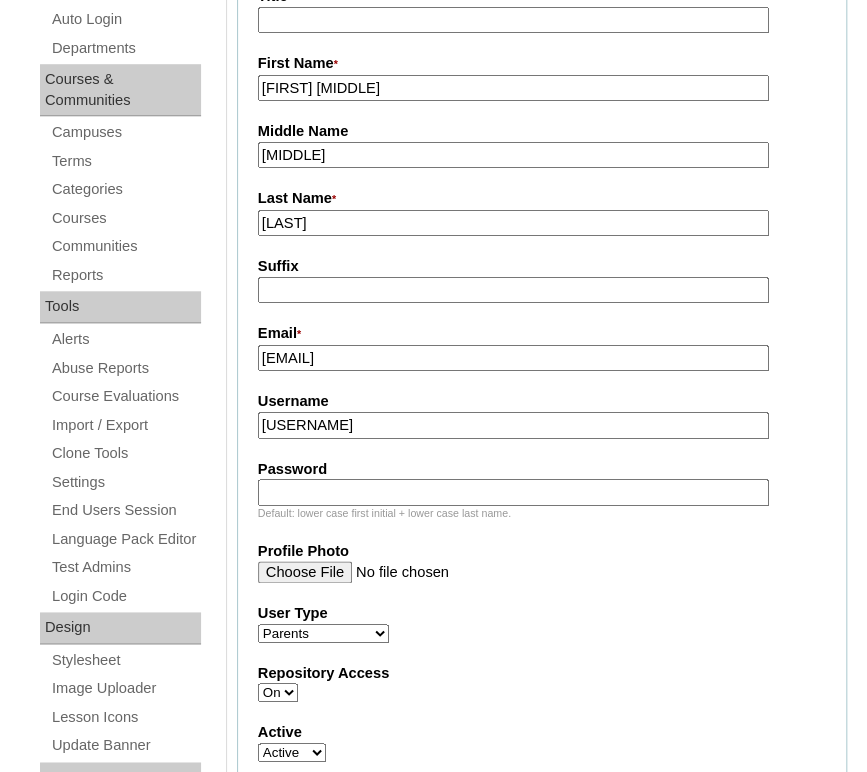 type on "gian.ganzon2025" 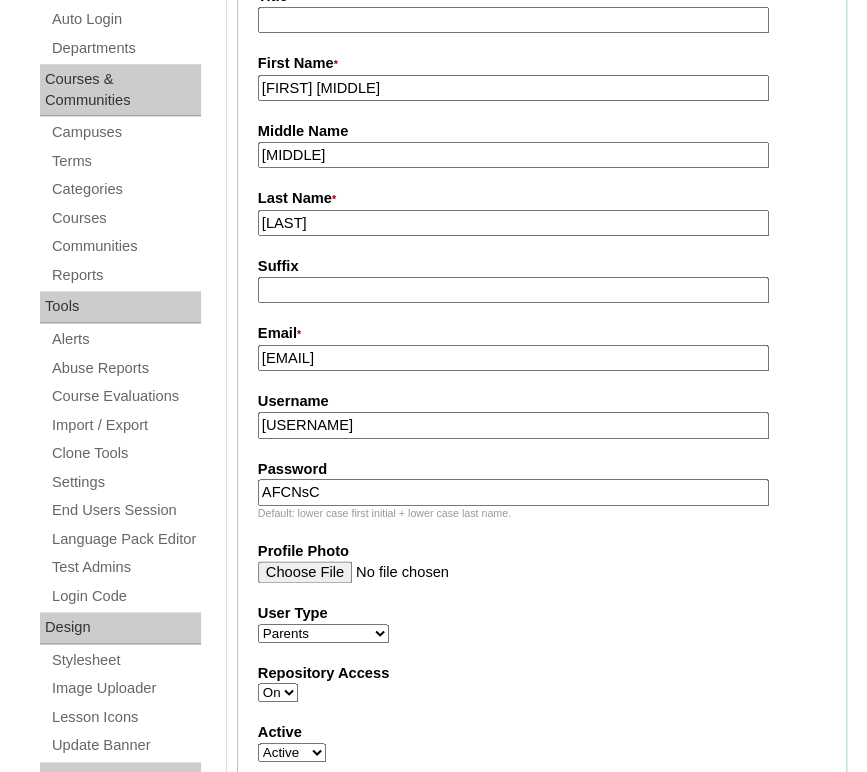 type on "AFCNsC" 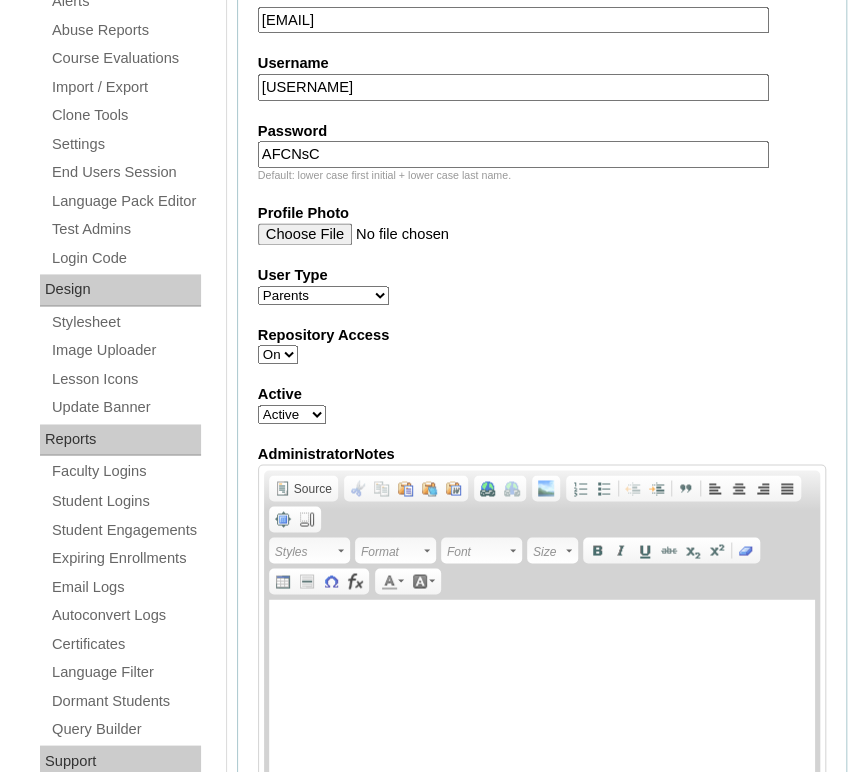 scroll, scrollTop: 824, scrollLeft: 0, axis: vertical 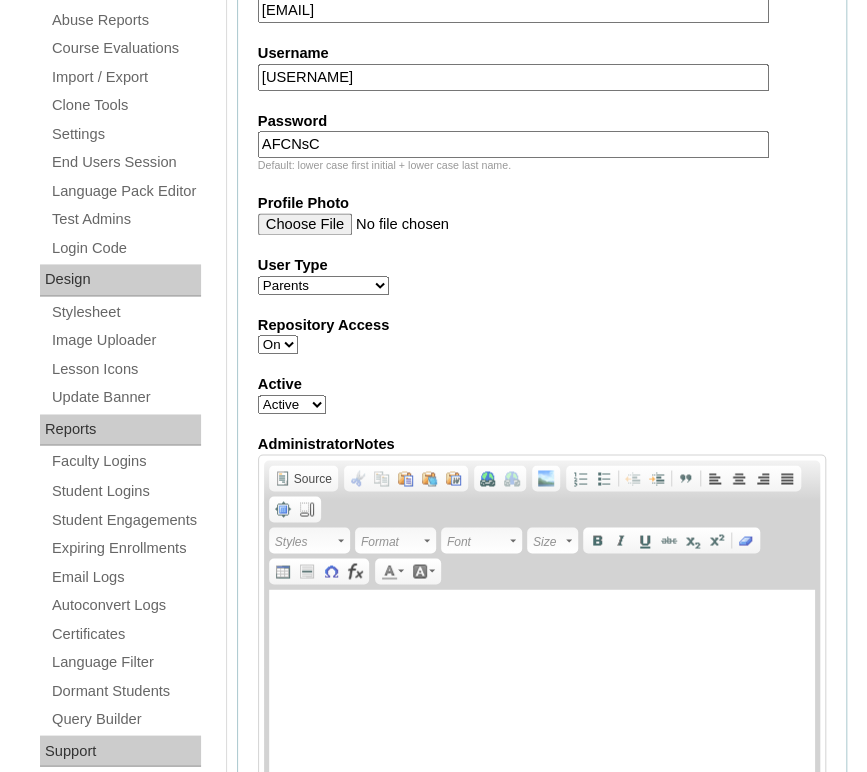 click on "Faculty Staff Student Parents School Facilitators" at bounding box center (323, 285) 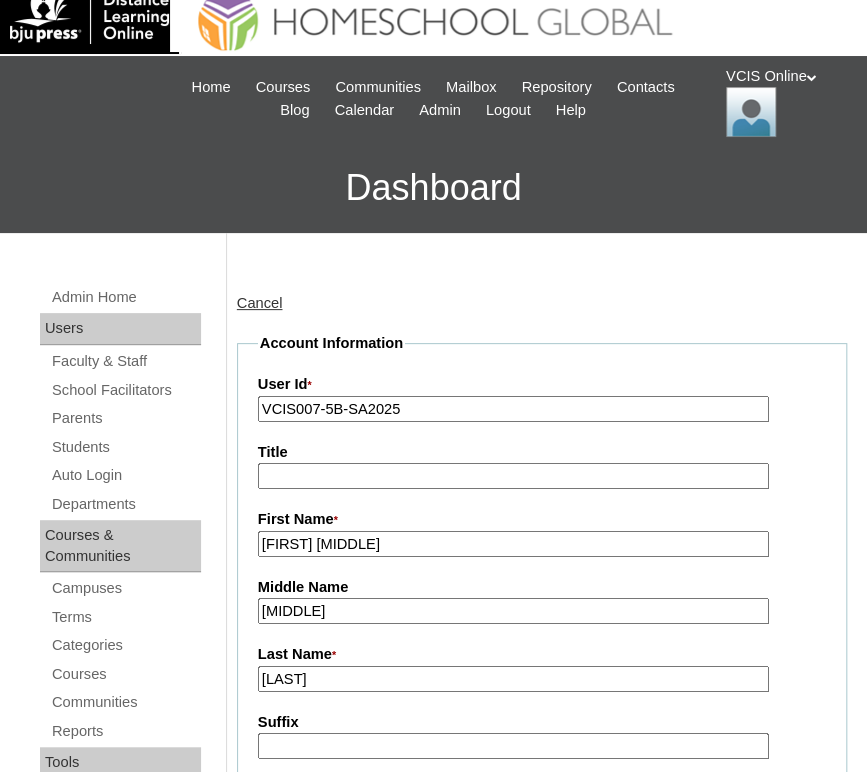 scroll, scrollTop: 0, scrollLeft: 0, axis: both 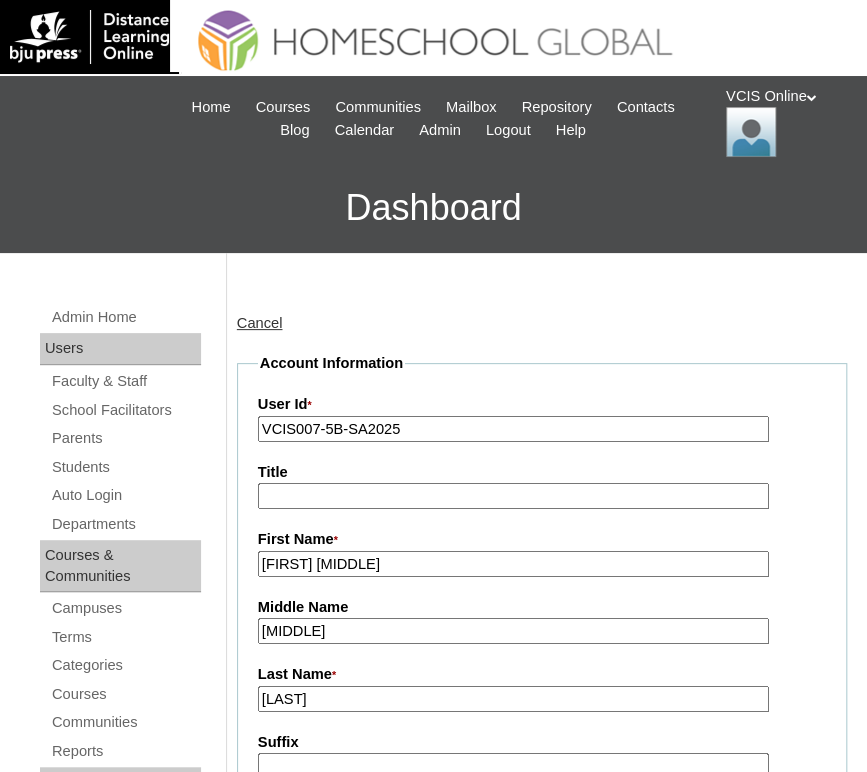 click on "Cancel" at bounding box center [260, 323] 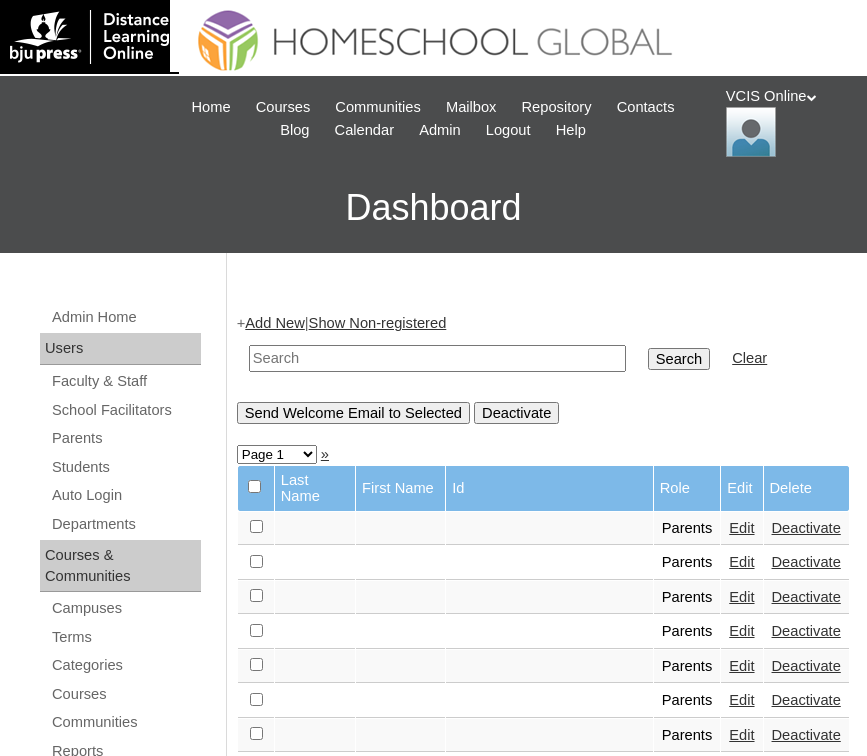 scroll, scrollTop: 0, scrollLeft: 0, axis: both 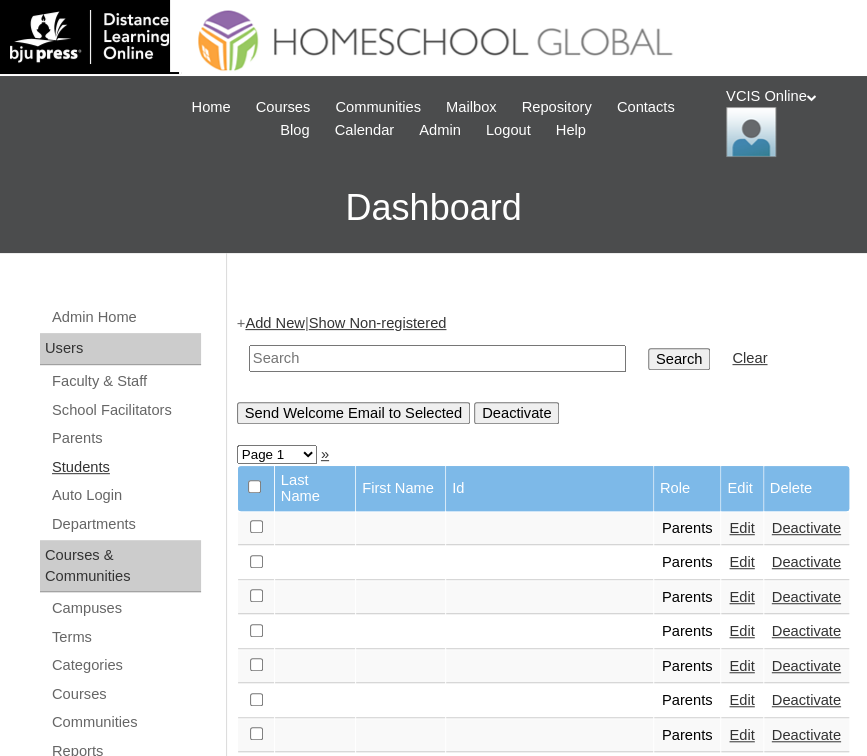 click on "Students" at bounding box center [125, 467] 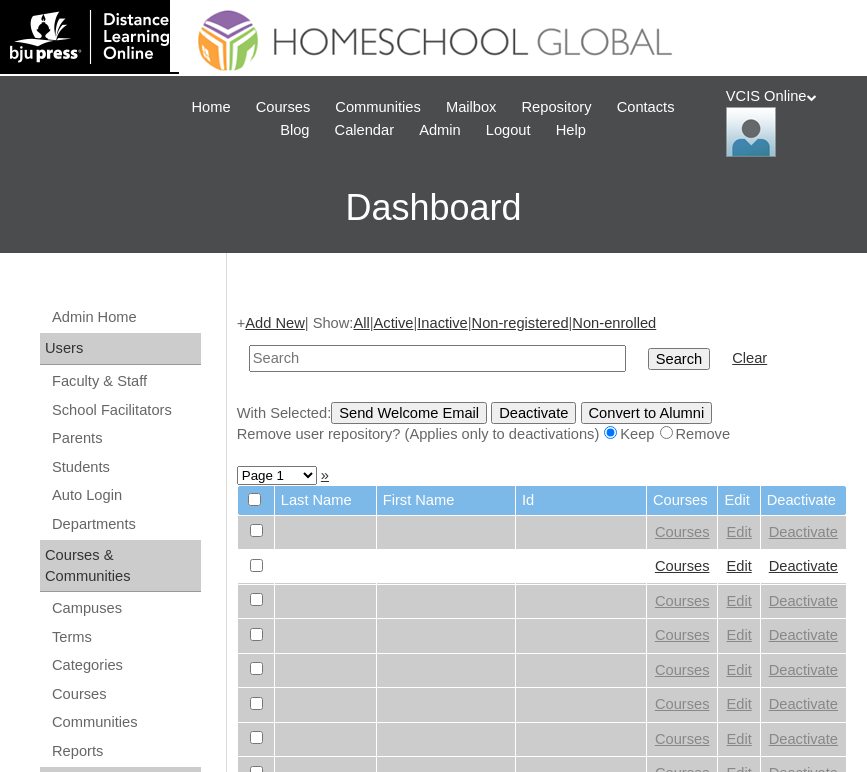 scroll, scrollTop: 0, scrollLeft: 0, axis: both 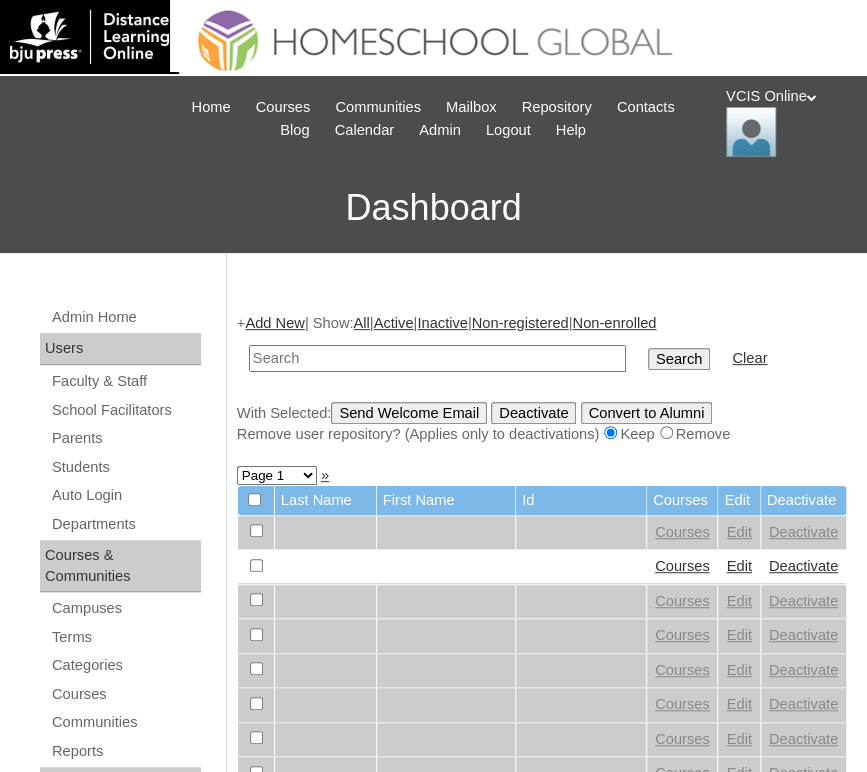 click at bounding box center [437, 358] 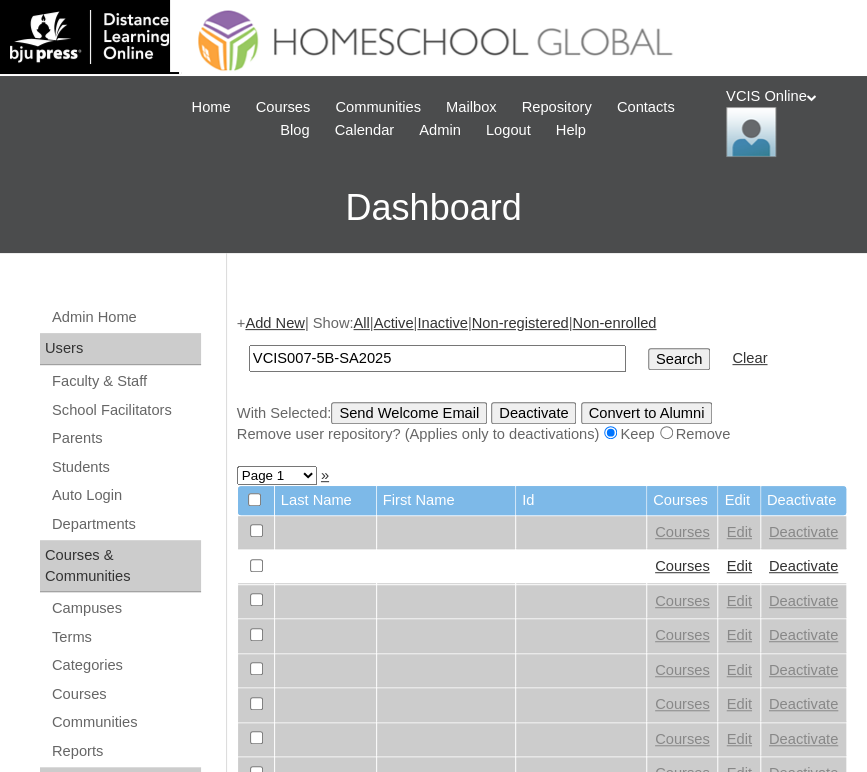 type on "VCIS007-5B-SA2025" 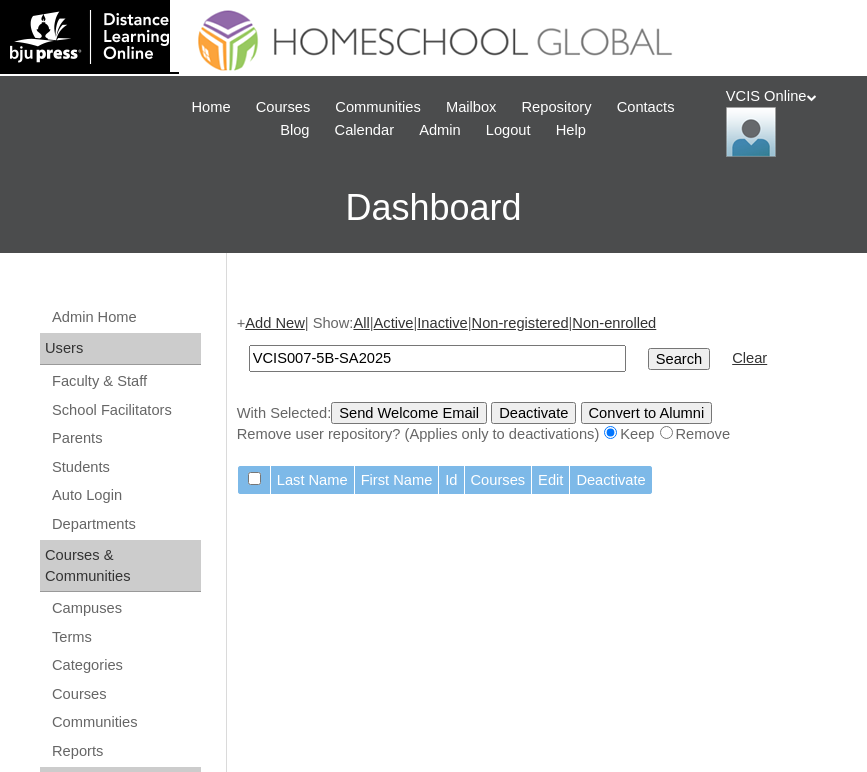 scroll, scrollTop: 0, scrollLeft: 0, axis: both 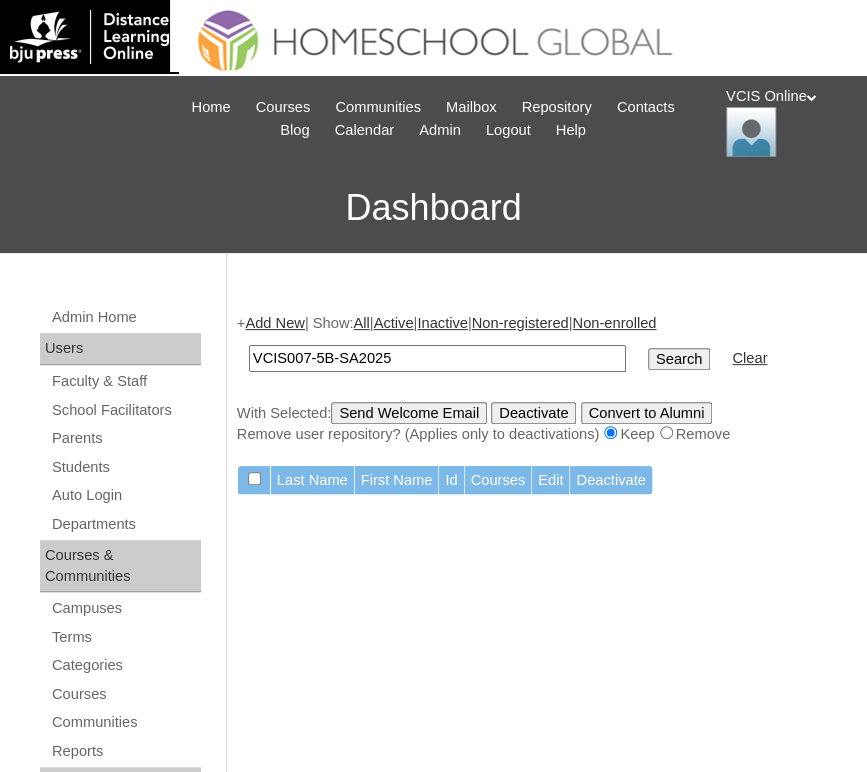 click on "Add New" at bounding box center (274, 323) 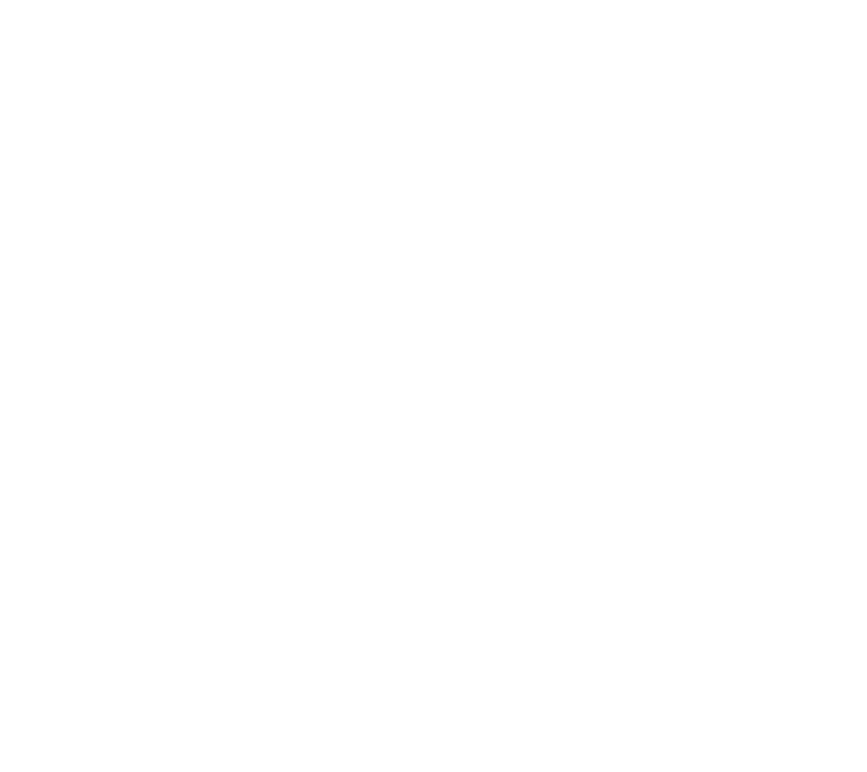 scroll, scrollTop: 0, scrollLeft: 0, axis: both 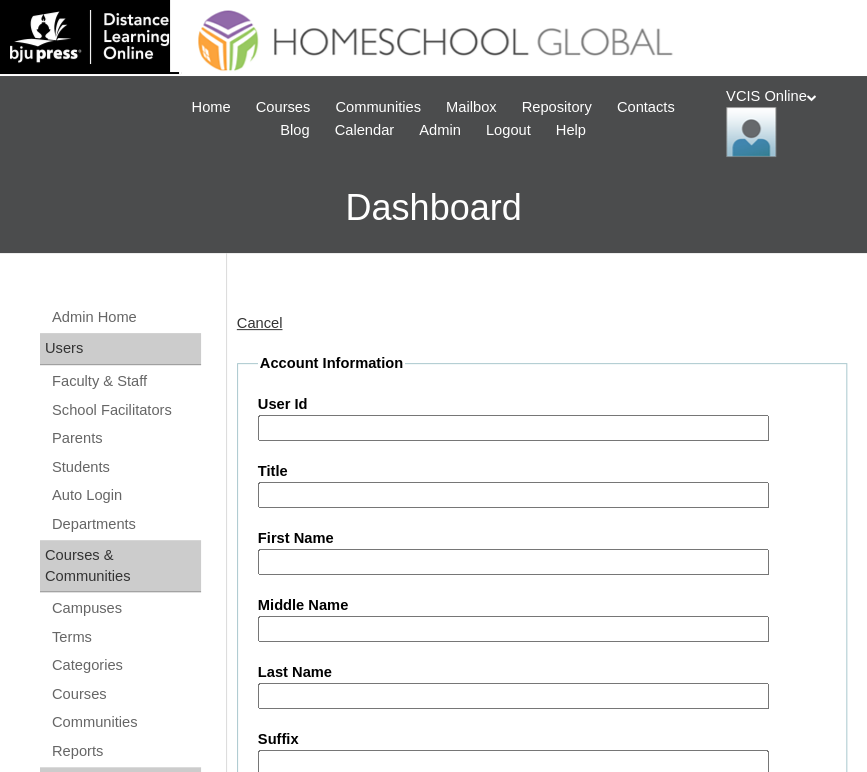 click on "User Id" at bounding box center (513, 428) 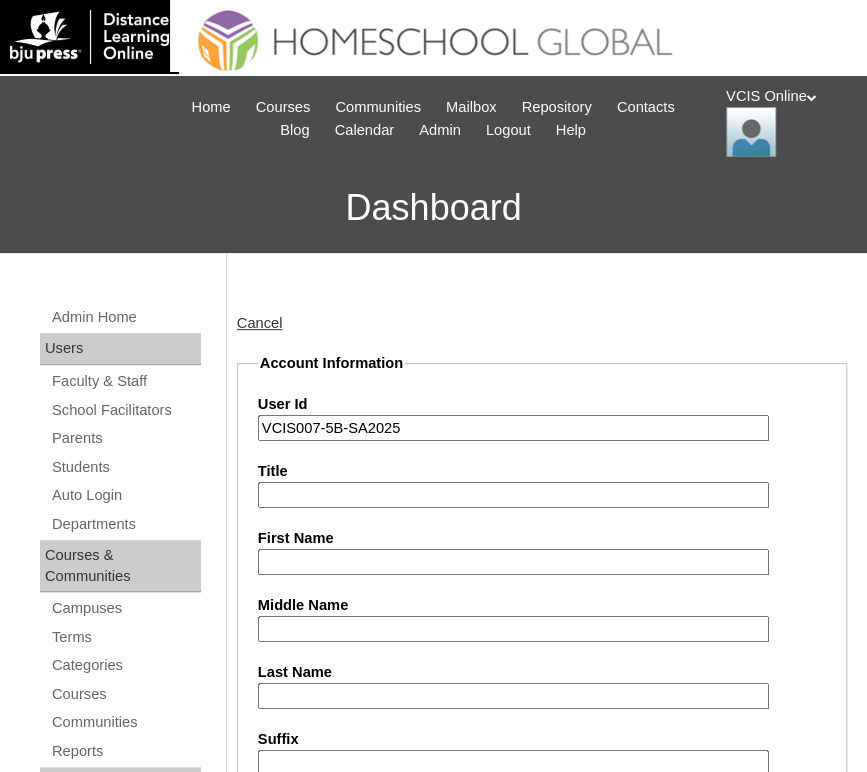 type on "VCIS007-5B-SA2025" 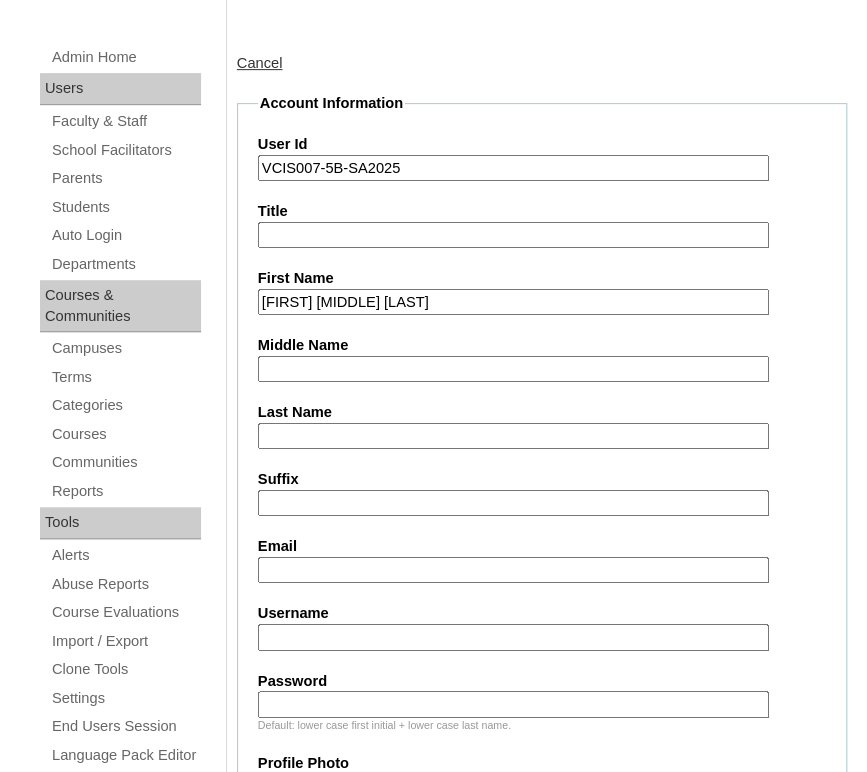 scroll, scrollTop: 262, scrollLeft: 0, axis: vertical 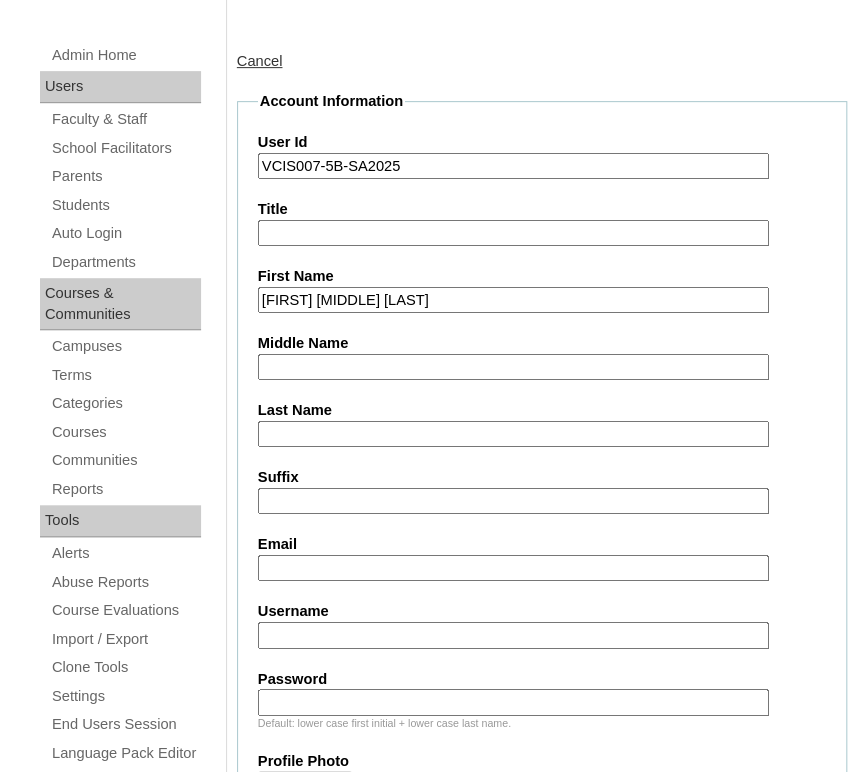 type on "Gian Andrew Ganzon" 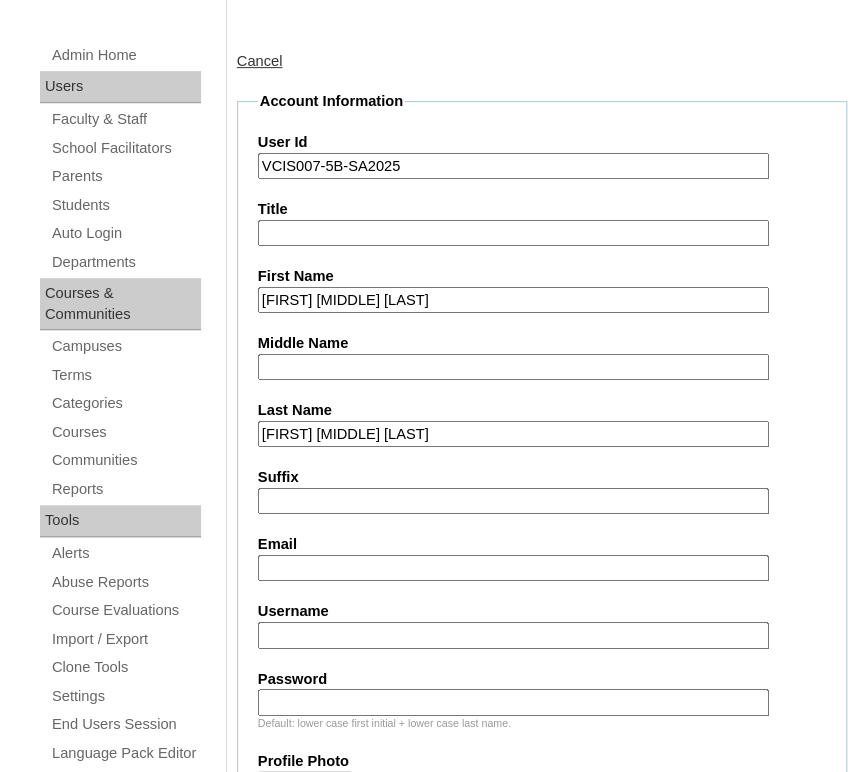 drag, startPoint x: 364, startPoint y: 428, endPoint x: 208, endPoint y: 440, distance: 156.46086 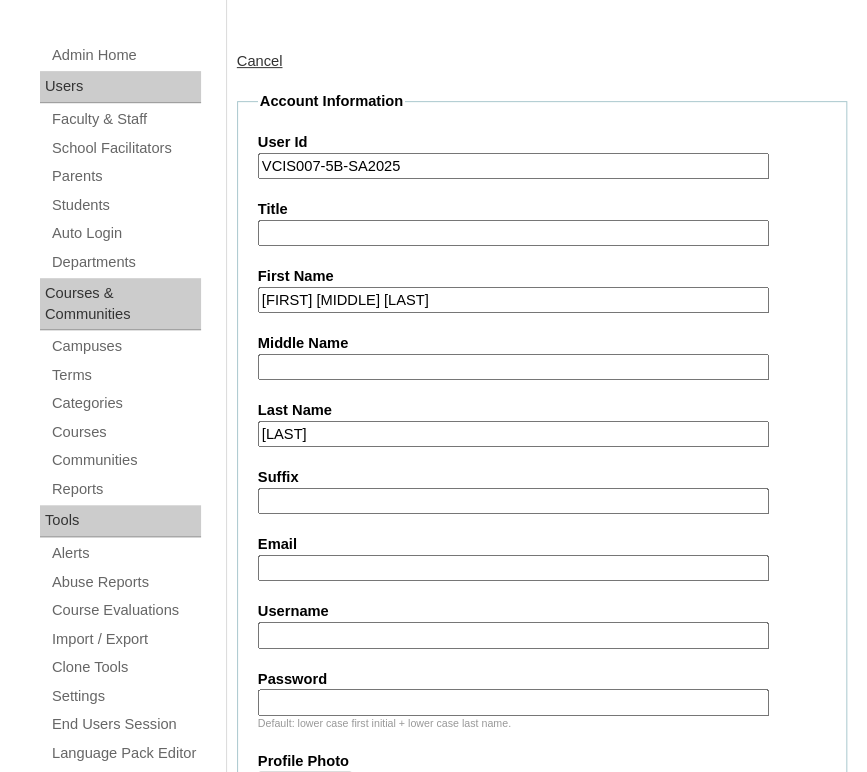 type on "Ganzon" 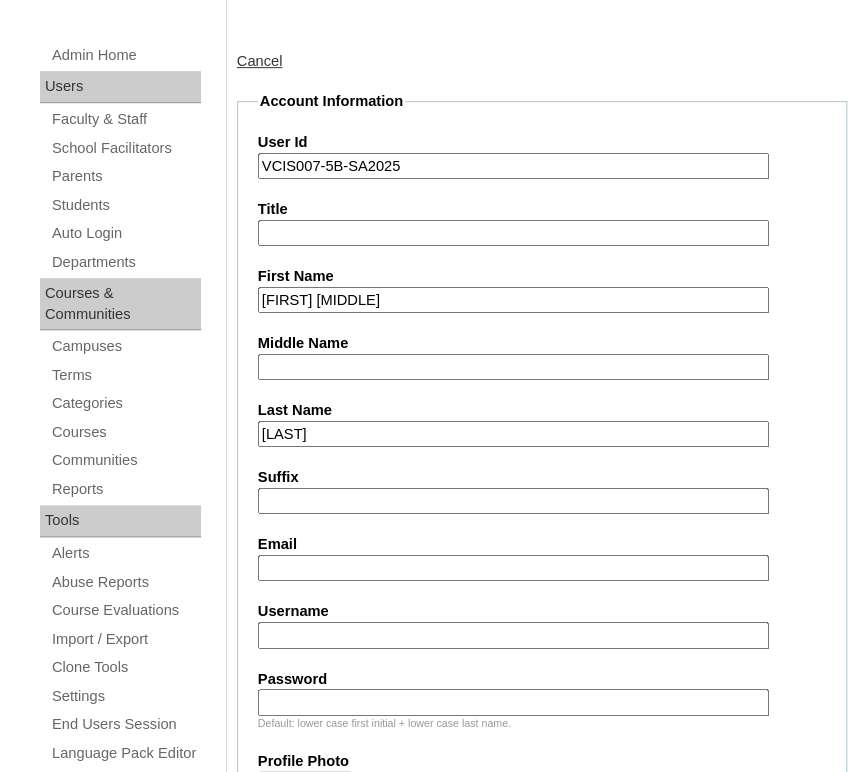 type on "Gian Andrew" 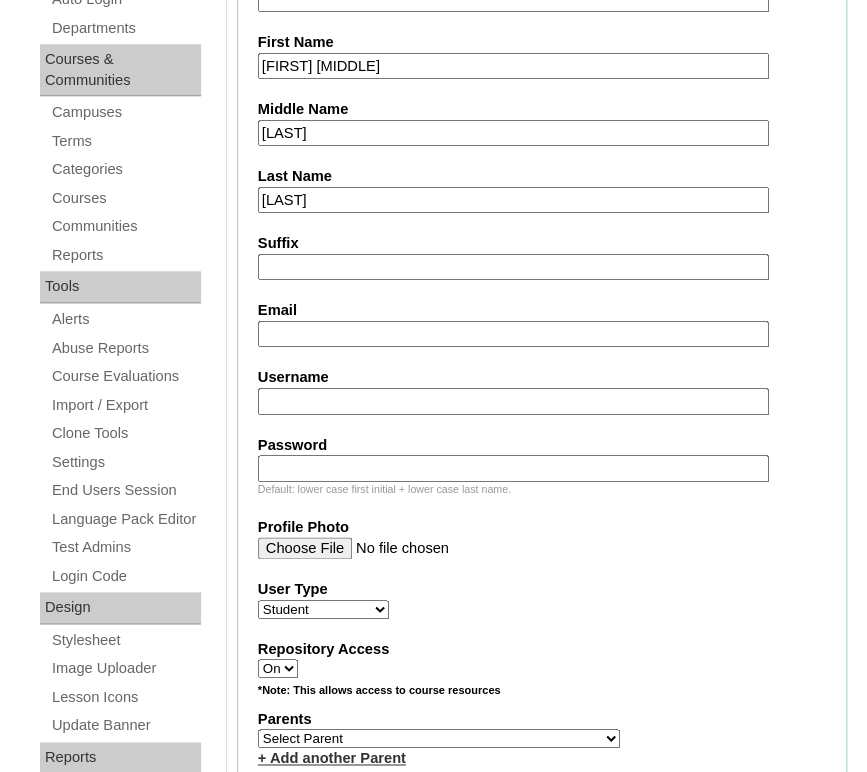 scroll, scrollTop: 497, scrollLeft: 0, axis: vertical 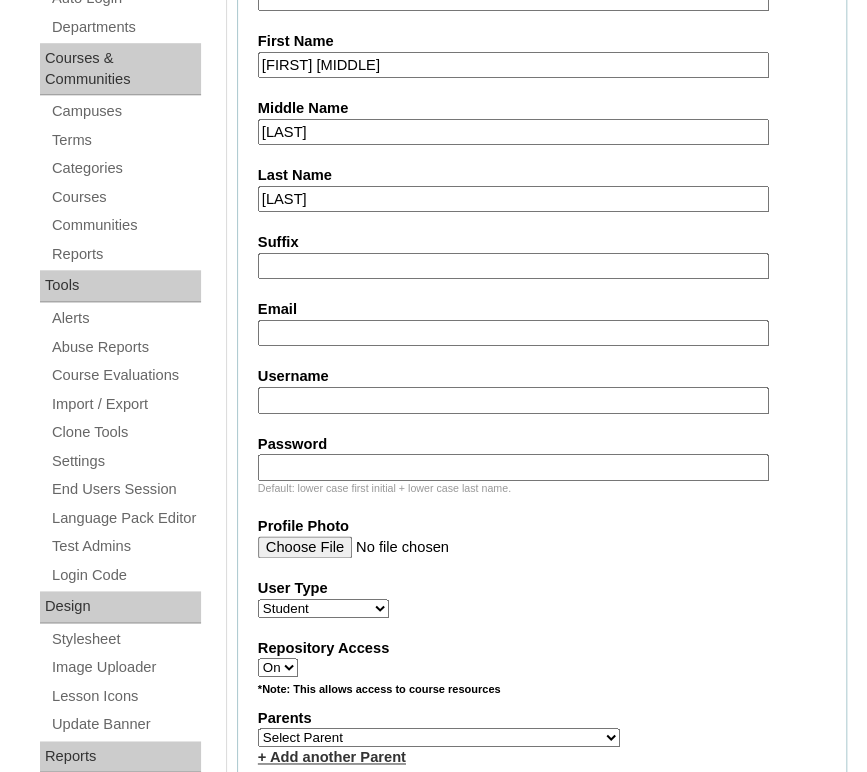 type on "Espartero" 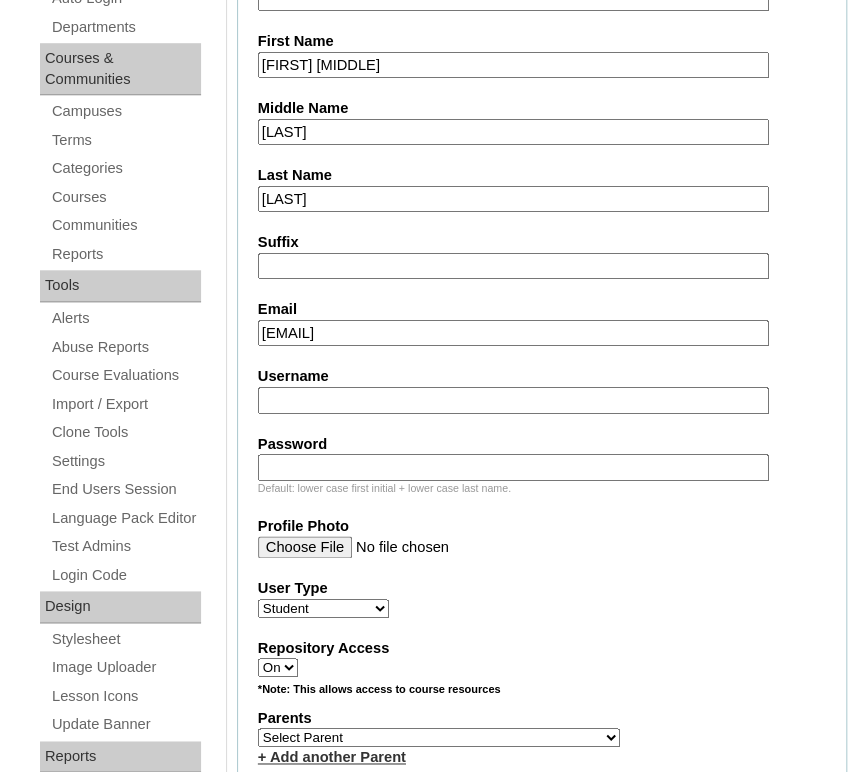 type on "gaganzon.student@vcis.edu.ph" 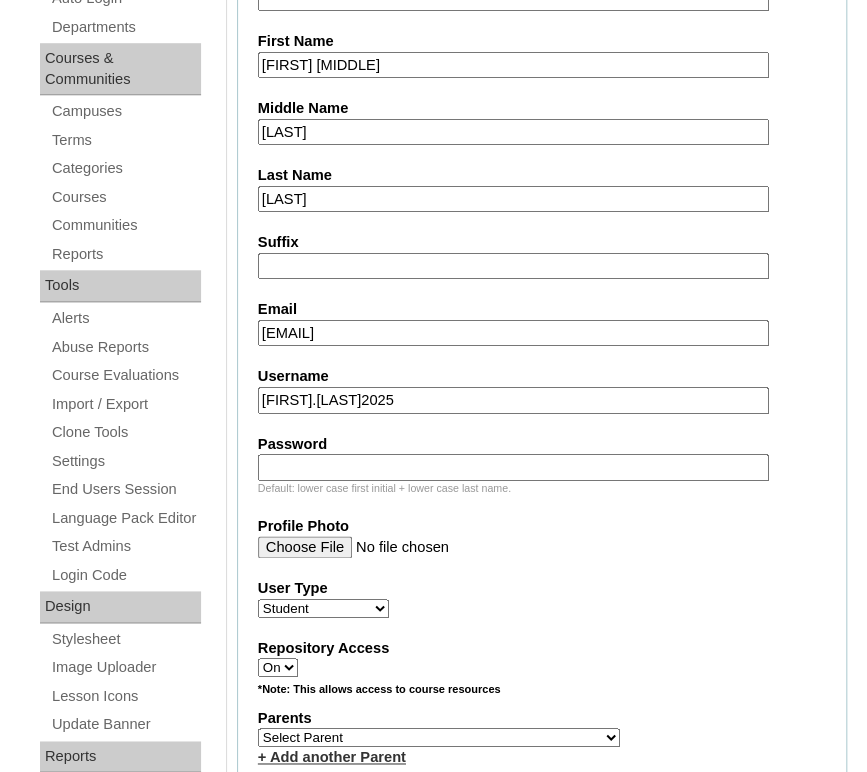 type on "gian.ganzon2025" 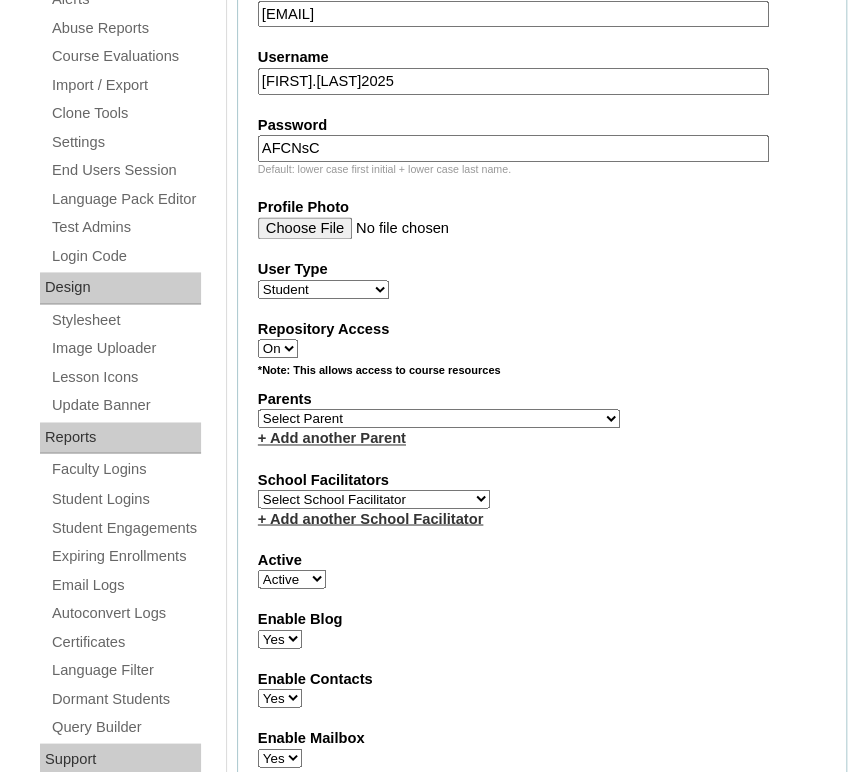 scroll, scrollTop: 816, scrollLeft: 0, axis: vertical 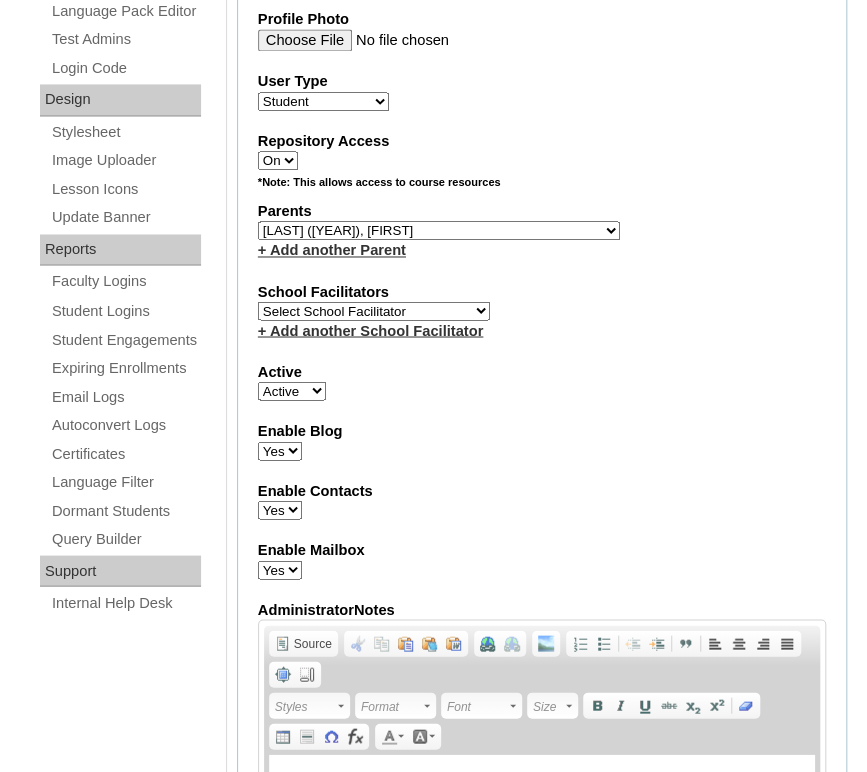 click on "Select School Facilitator
Norman Añain
Ruffa Abadijas
Mary Abella
Gloryfe Abion
Ariel Micah Albuero
Ariel Albuero OLD
KC Arciaga
Denise Ayado
Ruth Maye Bacani
May Bautista
Zaida Belbar
Daniella Benitez
Marielle Bermas
Jamie Ann Bleza
Mark Christian Braganza
Anj Brequillo
Melody Broqueza
Ruth Catherine Caña
Kit Cachuela
Jethro Francis Cagas
Camille Canlas
Mescel Capoquian
Mitchelle Carlos
Rose Castillo
Paula Mae Catalan
Jeremy Ann Catunao
Charlene Mae Chiong
Cla Chua
Cyrene Chua
Joshua Cobilla
Clarissa Joy Colimbino
Alvin Cruz
Ma. Katrina Helena Dabu
Krizle Fidelis De Vera
Henrick Jess Del Mundo
Precious Haziel Del Rosario
Reyna Lou Dela Pasion
Ritchel Densing
Alex Diaz
Alexandra Diaz
Alexandra Diaz
Patricia Diomampo-Co
Therese Margaurite Domingo
dontuse dontuse
Charrise Encina
VCIS TEACHER ENGLISH 5678
Chiaralyn Escamillas
Princess  Farrales
Kaye Felipe
Lery Garcia
Carmina Generalao
Racel Gonzales" at bounding box center (374, 310) 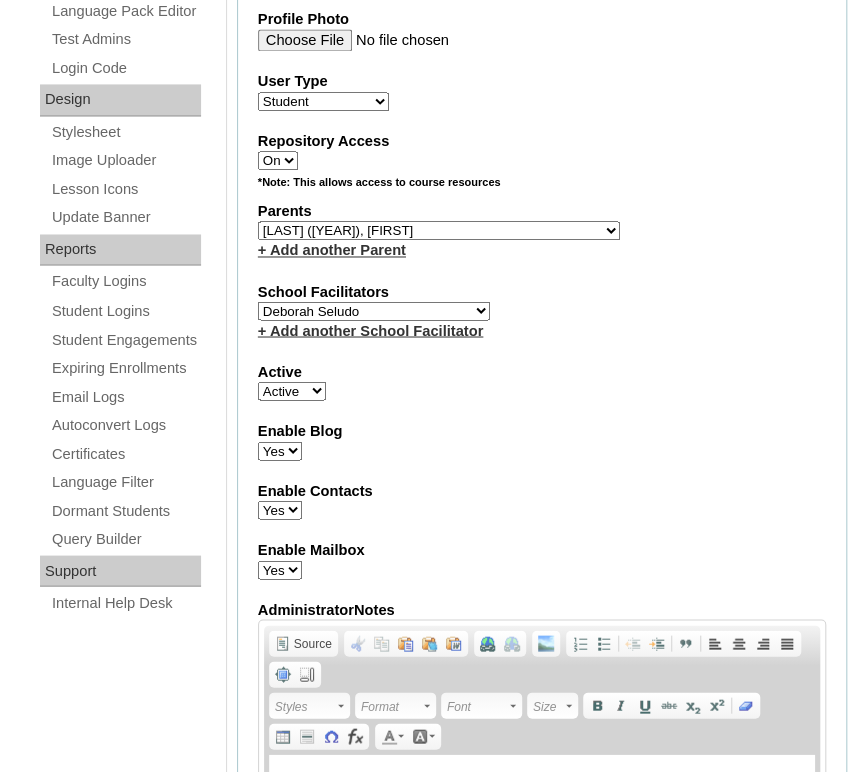 click on "Select School Facilitator
Norman Añain
Ruffa Abadijas
Mary Abella
Gloryfe Abion
Ariel Micah Albuero
Ariel Albuero OLD
KC Arciaga
Denise Ayado
Ruth Maye Bacani
May Bautista
Zaida Belbar
Daniella Benitez
Marielle Bermas
Jamie Ann Bleza
Mark Christian Braganza
Anj Brequillo
Melody Broqueza
Ruth Catherine Caña
Kit Cachuela
Jethro Francis Cagas
Camille Canlas
Mescel Capoquian
Mitchelle Carlos
Rose Castillo
Paula Mae Catalan
Jeremy Ann Catunao
Charlene Mae Chiong
Cla Chua
Cyrene Chua
Joshua Cobilla
Clarissa Joy Colimbino
Alvin Cruz
Ma. Katrina Helena Dabu
Krizle Fidelis De Vera
Henrick Jess Del Mundo
Precious Haziel Del Rosario
Reyna Lou Dela Pasion
Ritchel Densing
Alex Diaz
Alexandra Diaz
Alexandra Diaz
Patricia Diomampo-Co
Therese Margaurite Domingo
dontuse dontuse
Charrise Encina
VCIS TEACHER ENGLISH 5678
Chiaralyn Escamillas
Princess  Farrales
Kaye Felipe
Lery Garcia
Carmina Generalao
Racel Gonzales" at bounding box center [374, 310] 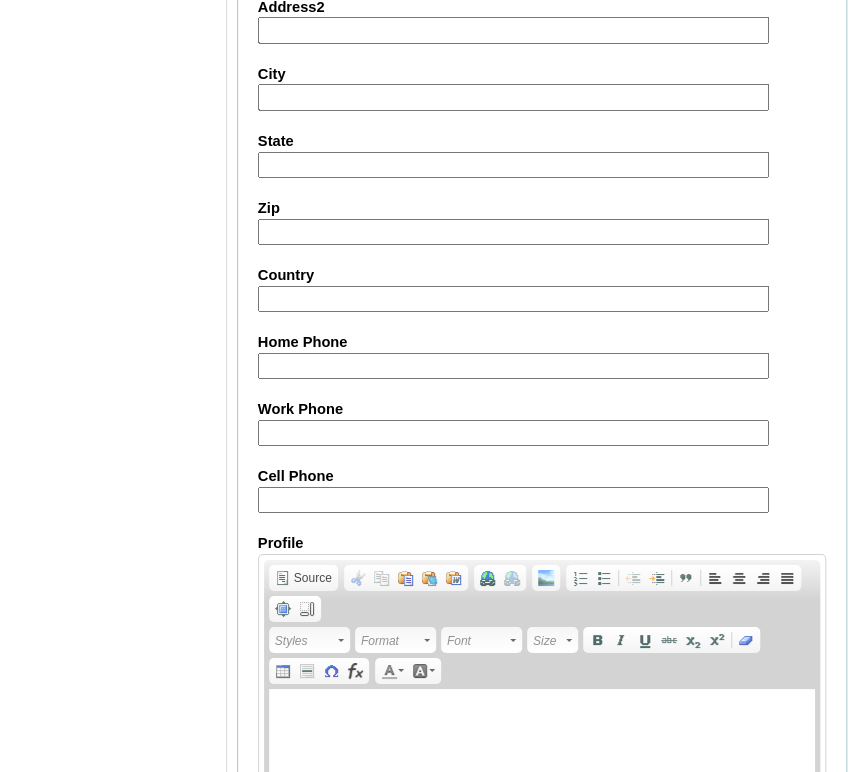 scroll, scrollTop: 2165, scrollLeft: 0, axis: vertical 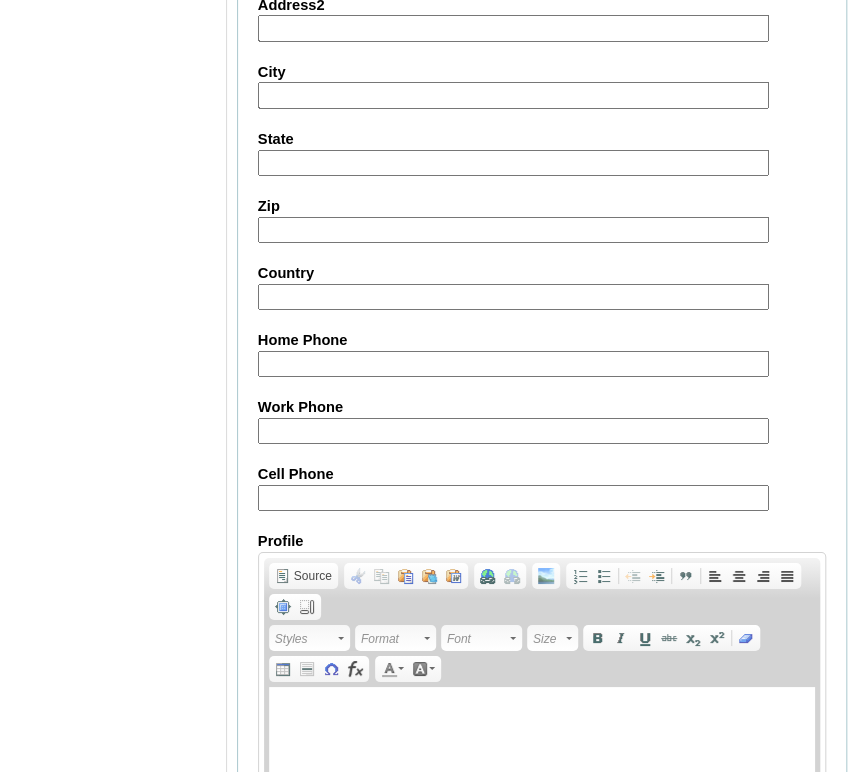 click on "Cell Phone" at bounding box center [513, 498] 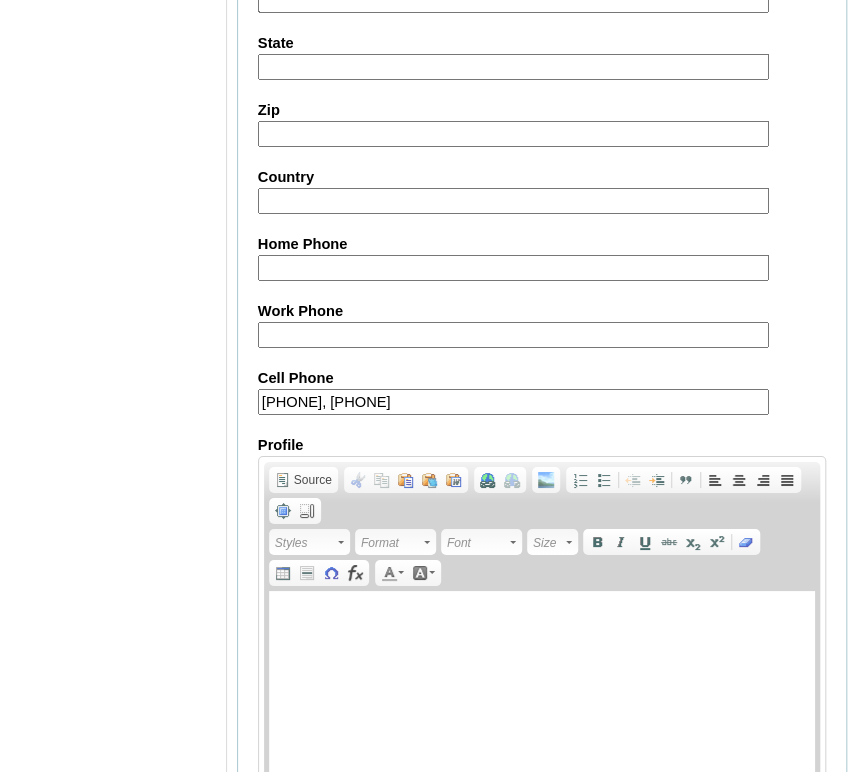 scroll, scrollTop: 2406, scrollLeft: 0, axis: vertical 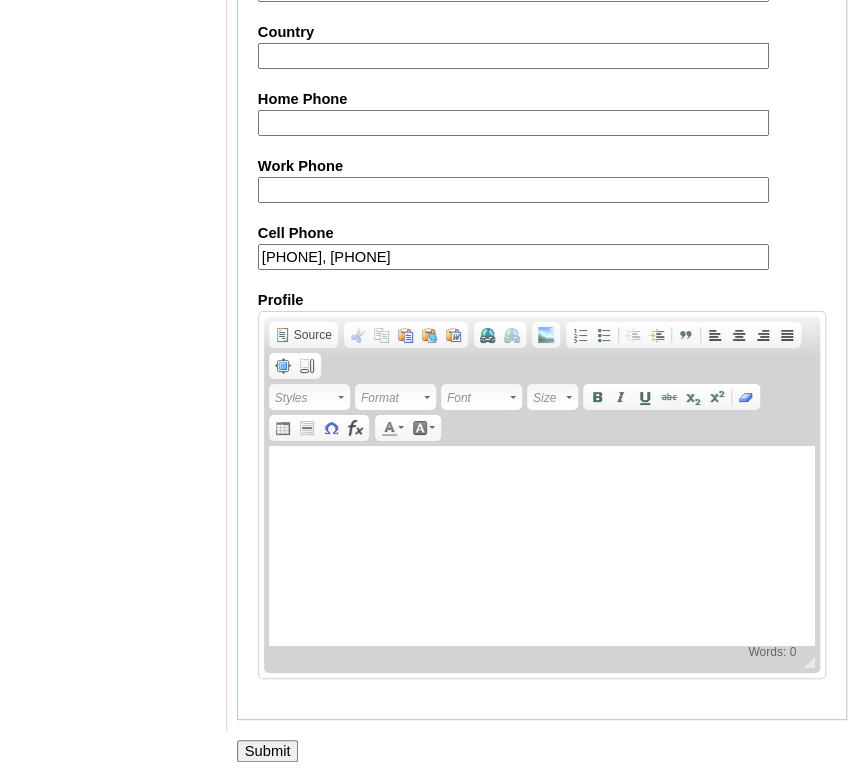 type on "971503860546, 971503860541" 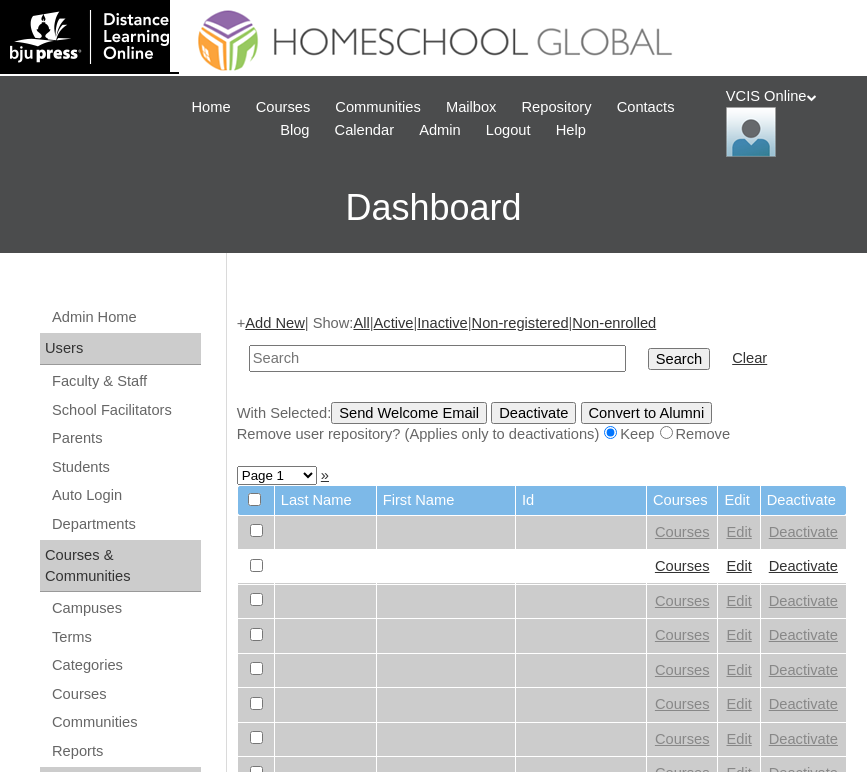 scroll, scrollTop: 0, scrollLeft: 0, axis: both 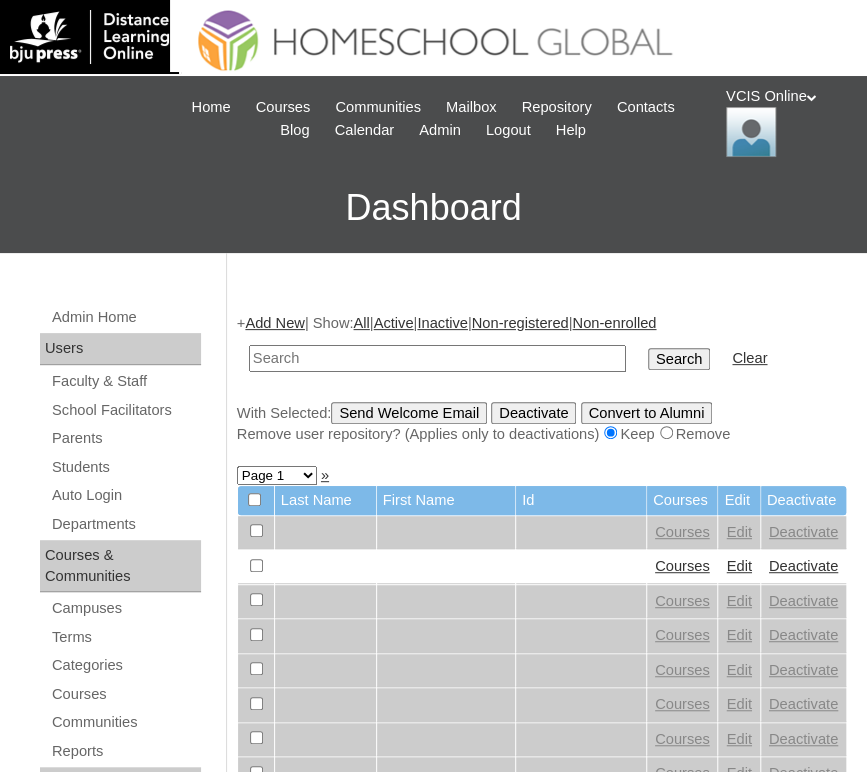 click at bounding box center [437, 358] 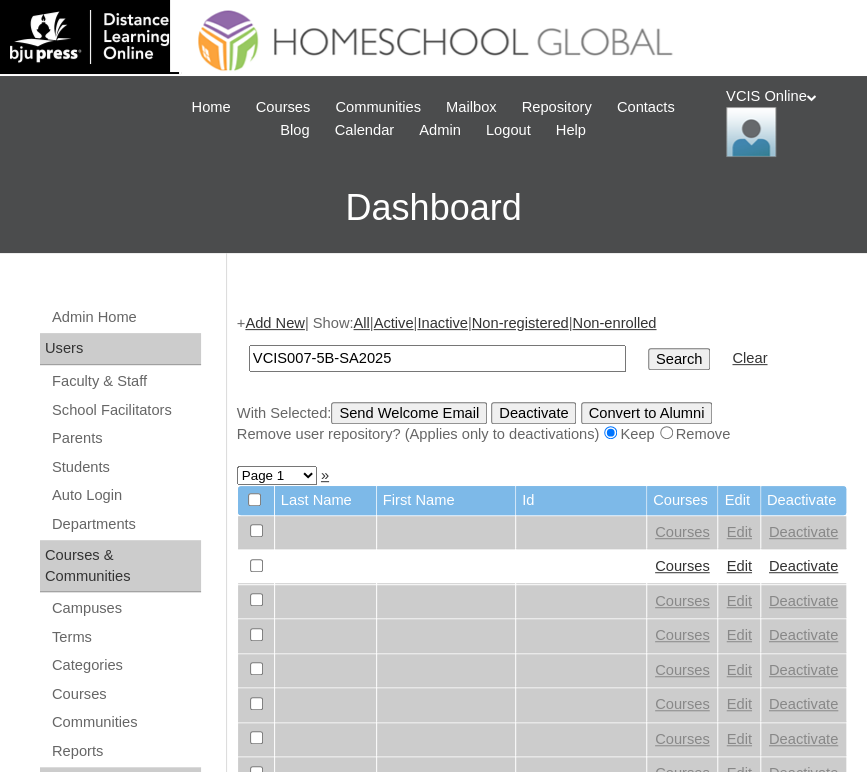 type on "VCIS007-5B-SA2025" 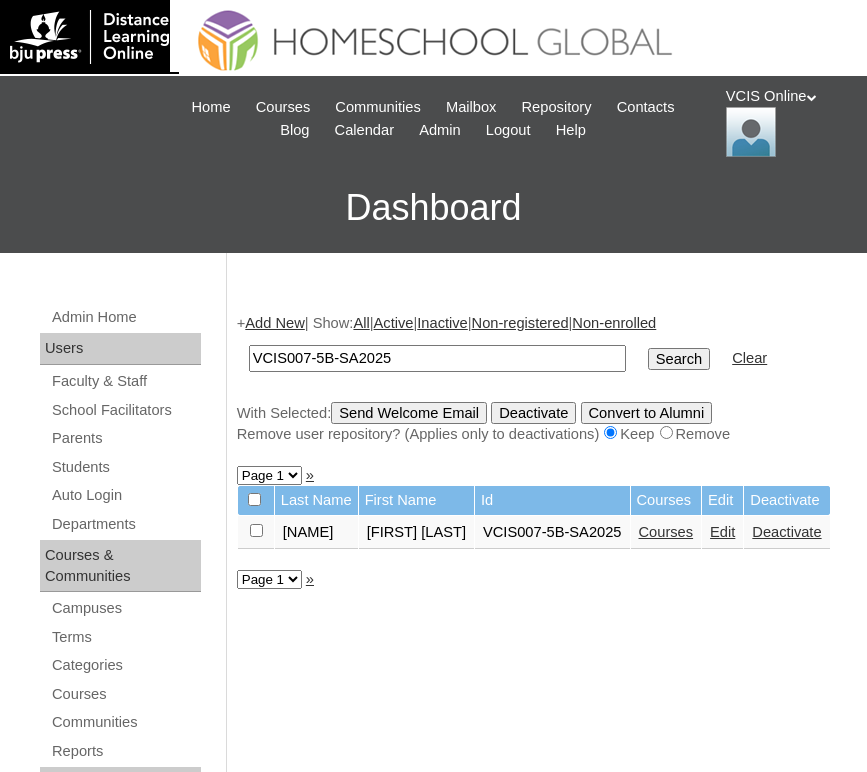 scroll, scrollTop: 0, scrollLeft: 0, axis: both 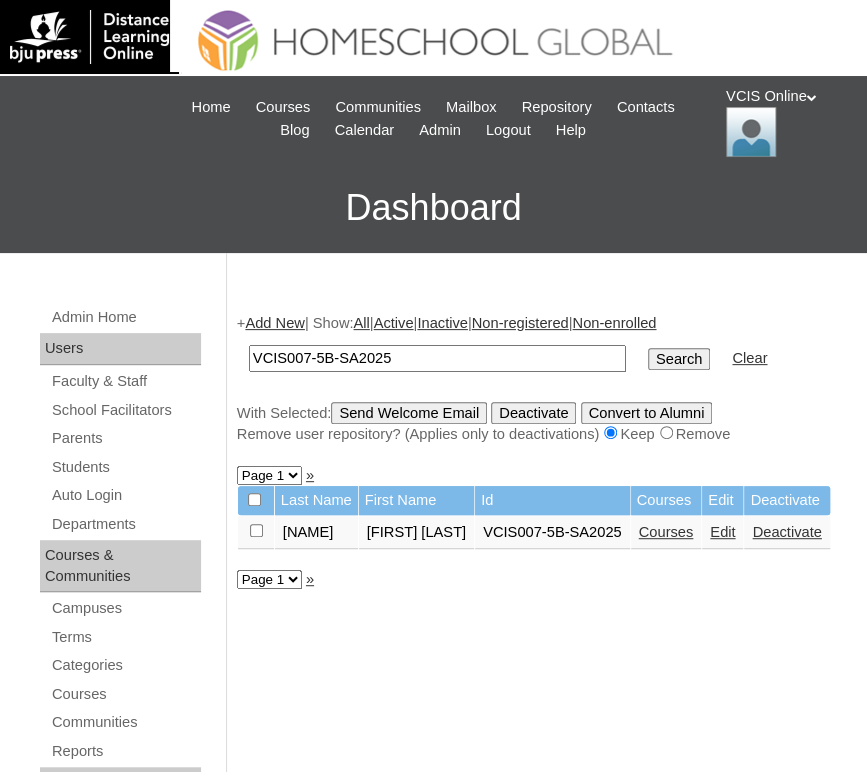 click on "Courses" at bounding box center (666, 532) 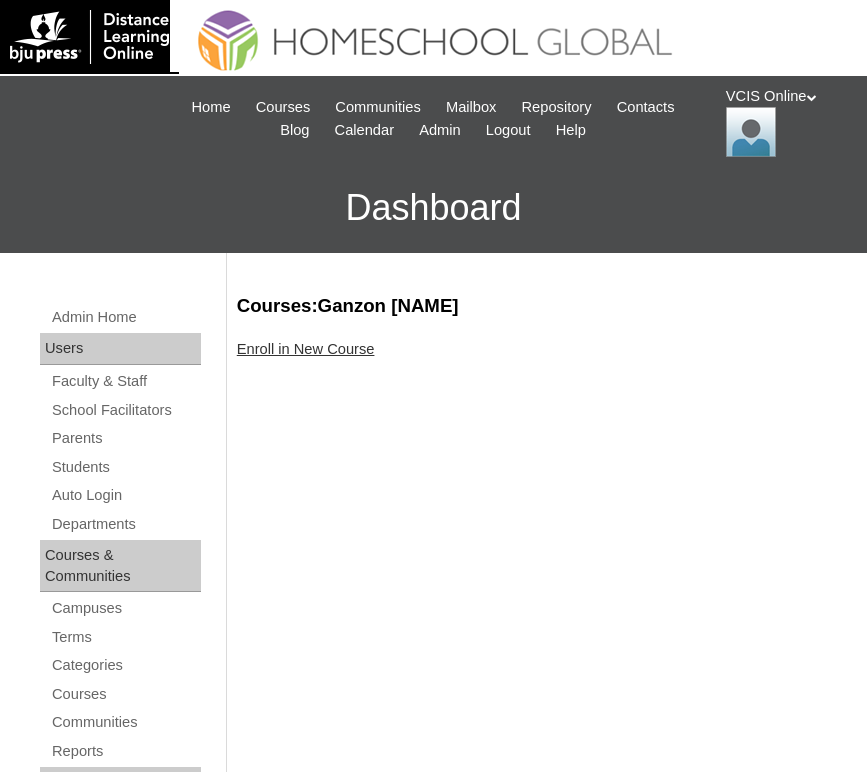 scroll, scrollTop: 0, scrollLeft: 0, axis: both 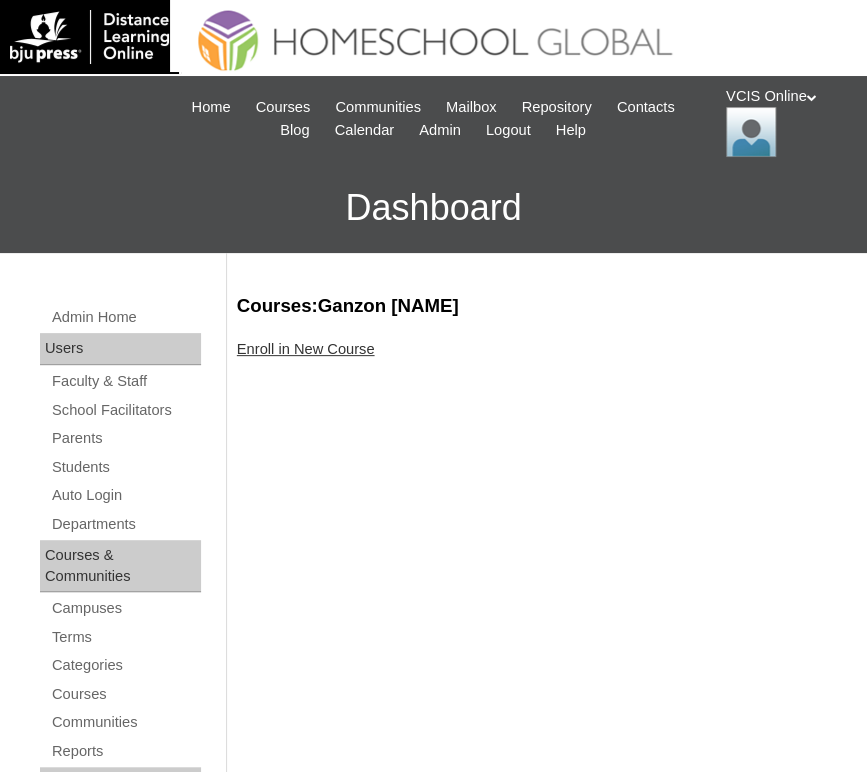 click on "Enroll in New Course" at bounding box center [306, 349] 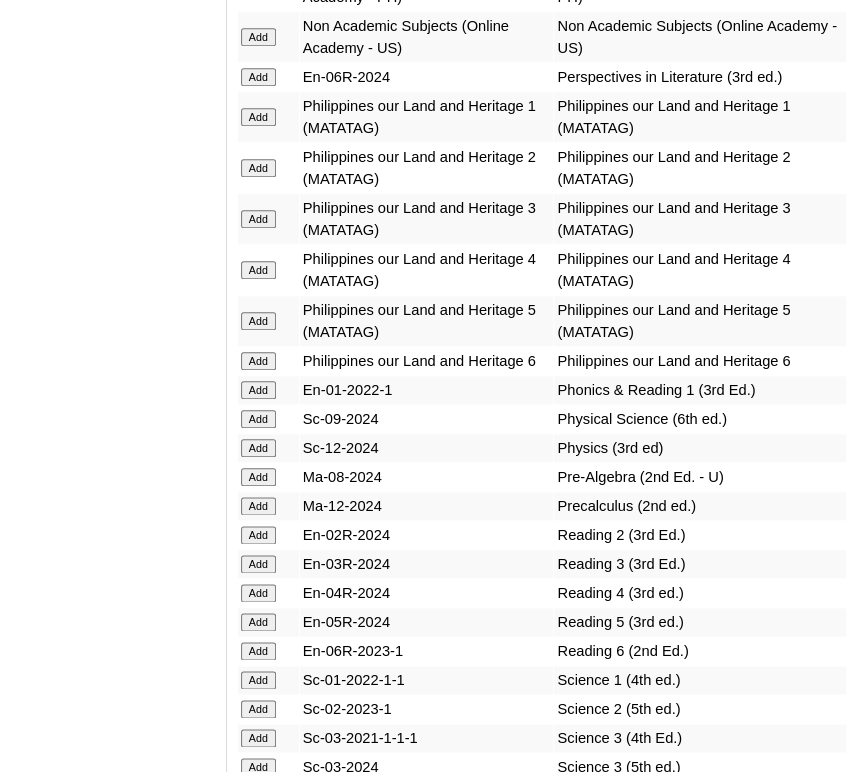 scroll, scrollTop: 8279, scrollLeft: 0, axis: vertical 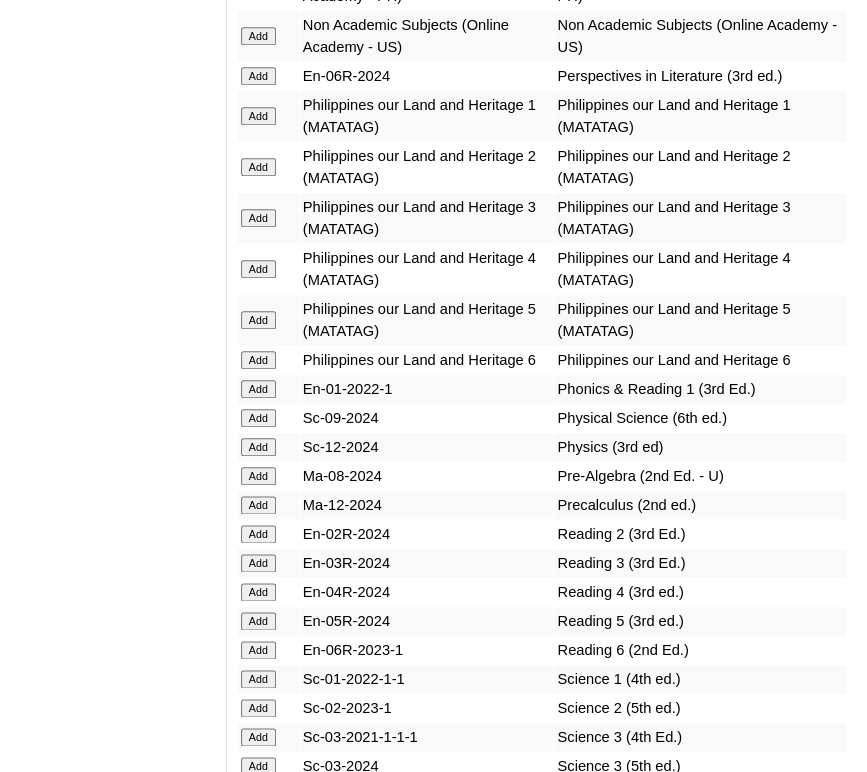 click on "Add" at bounding box center (258, -7880) 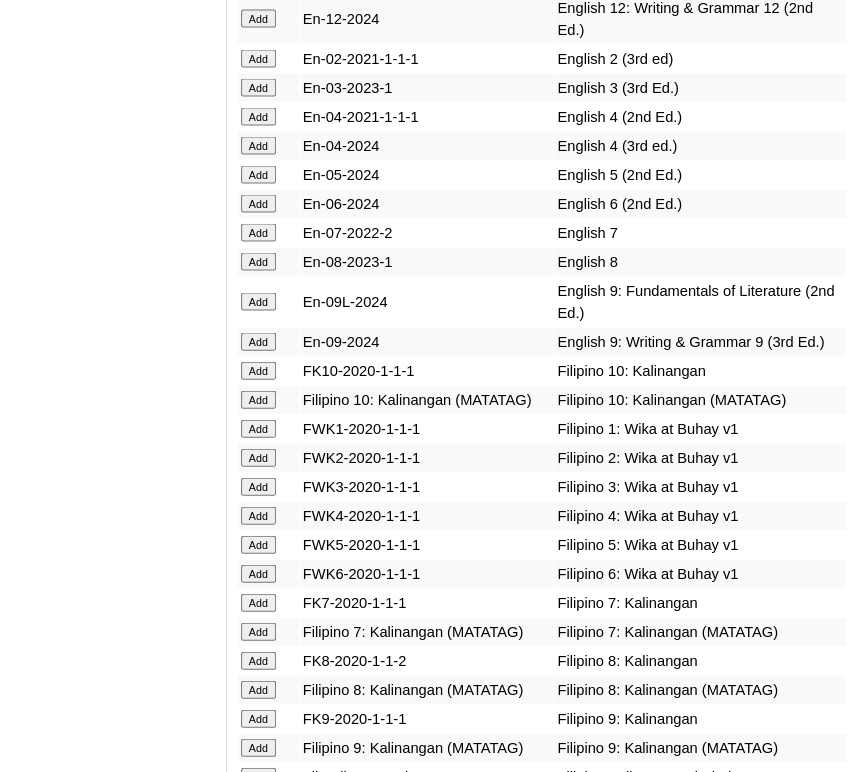 scroll, scrollTop: 6496, scrollLeft: 0, axis: vertical 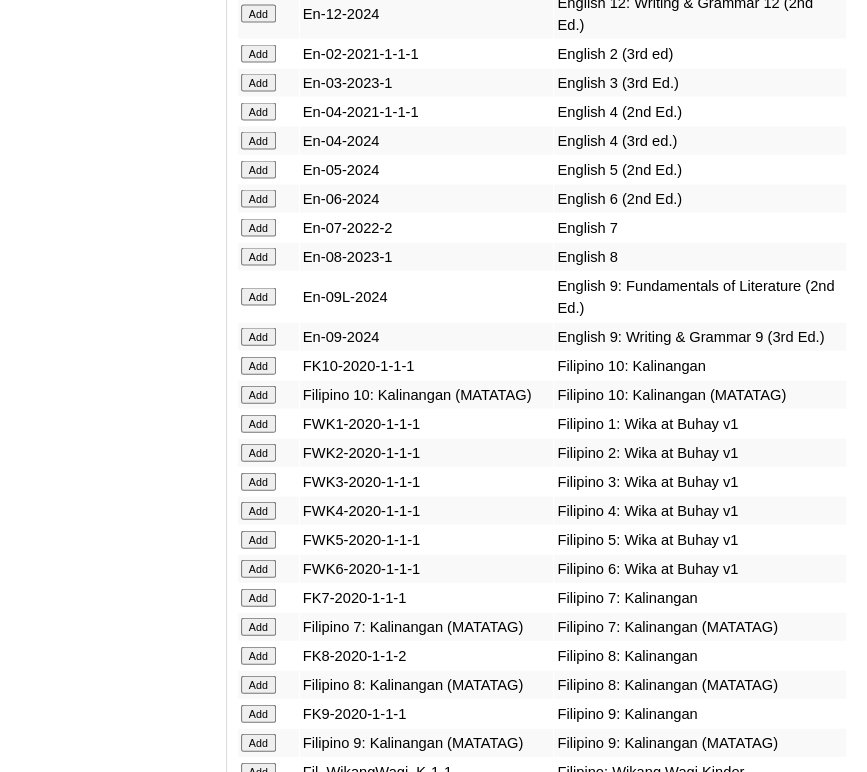 click on "Add" at bounding box center [258, -6097] 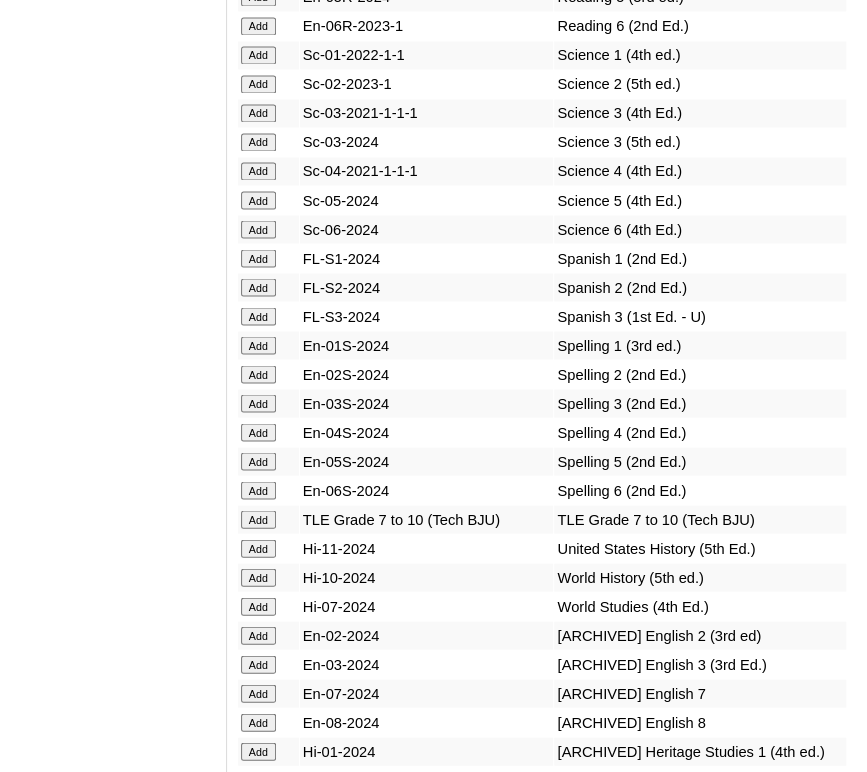 scroll, scrollTop: 9023, scrollLeft: 0, axis: vertical 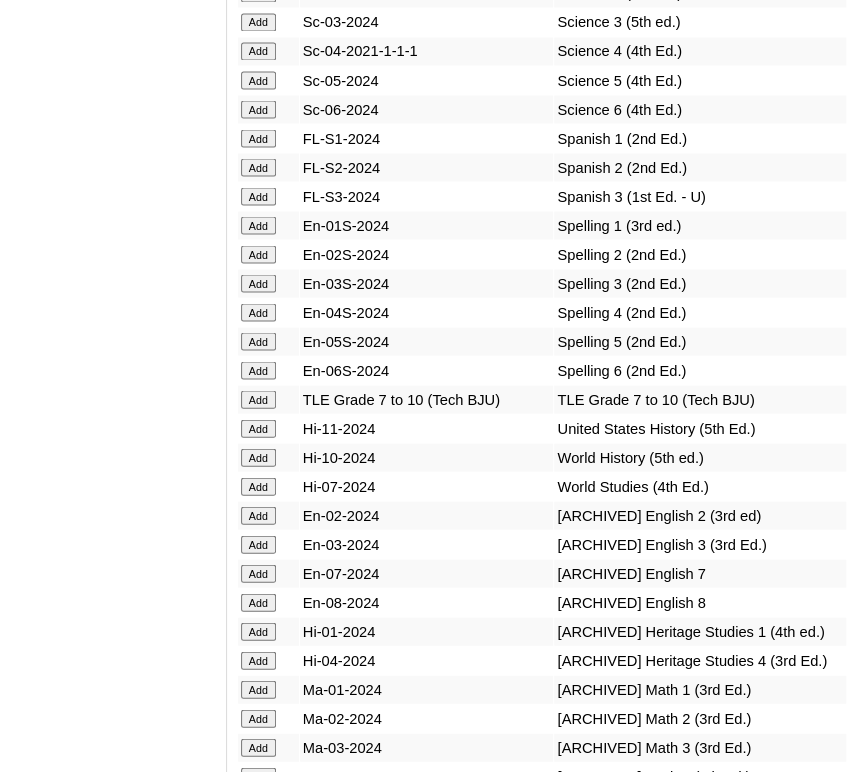 click on "Add" at bounding box center (258, -8624) 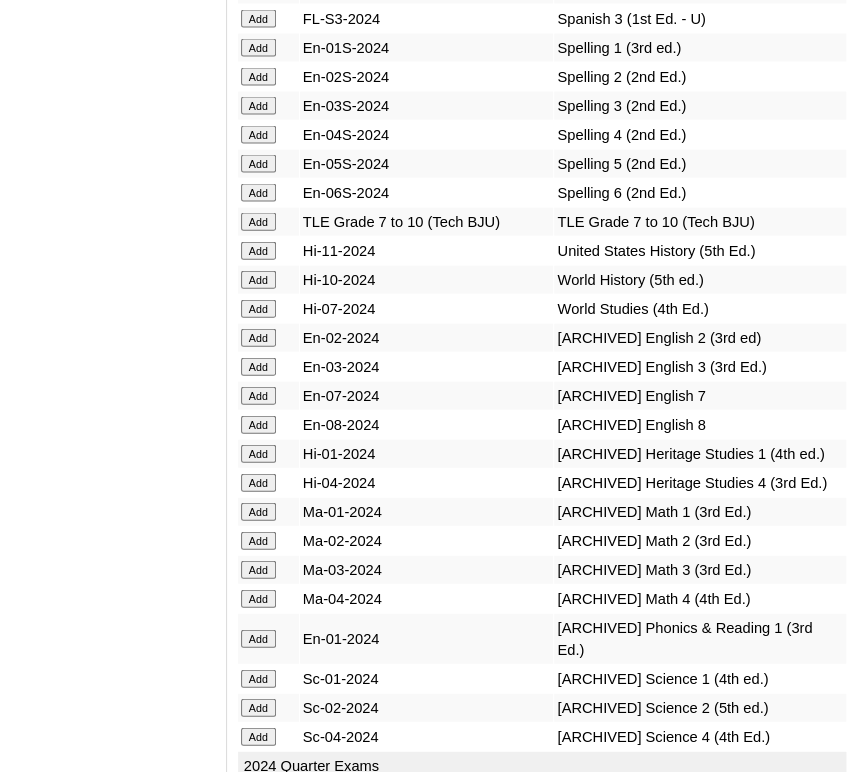 scroll, scrollTop: 9207, scrollLeft: 0, axis: vertical 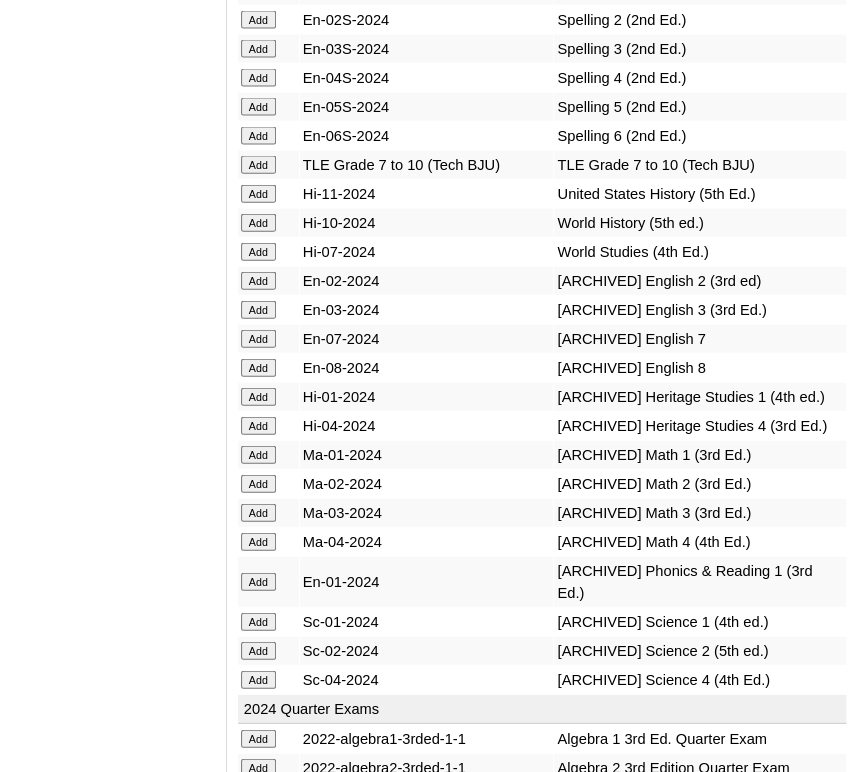 click on "Add" at bounding box center (258, -8858) 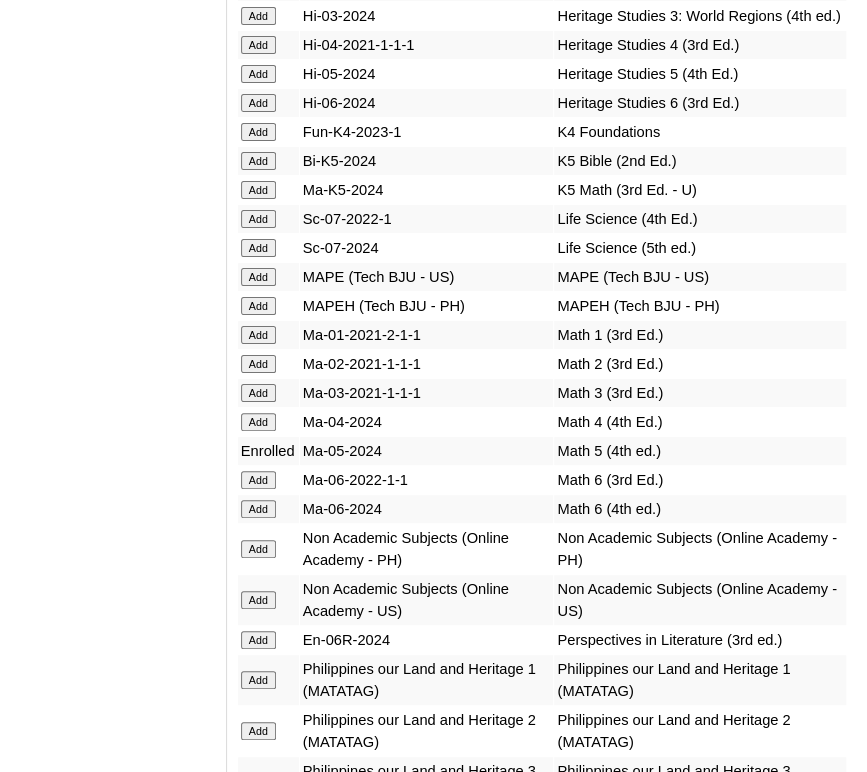 scroll, scrollTop: 7727, scrollLeft: 0, axis: vertical 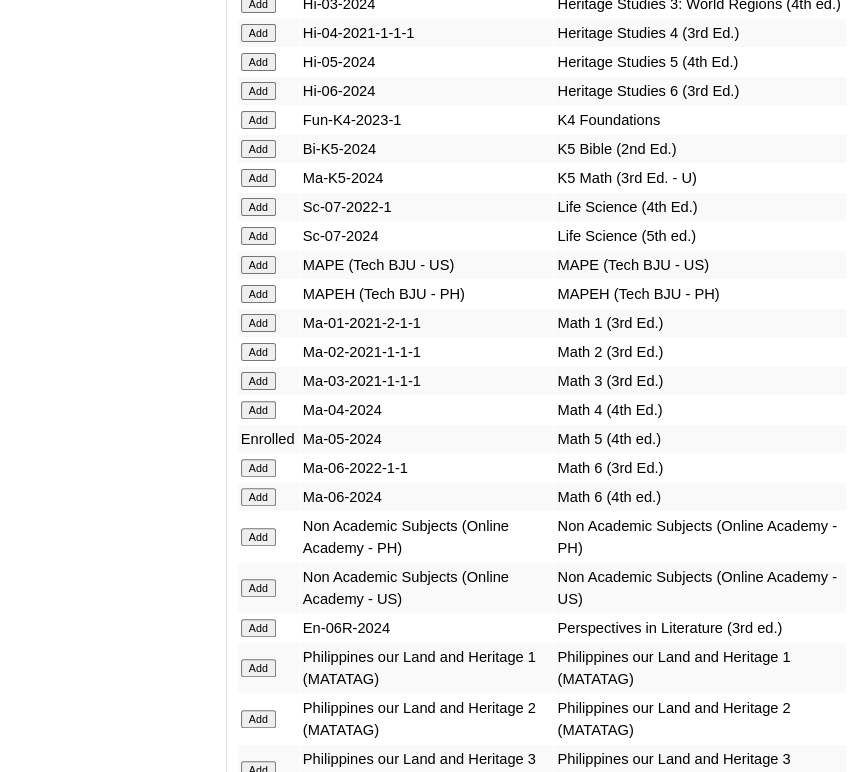 click on "Add" at bounding box center (258, -7328) 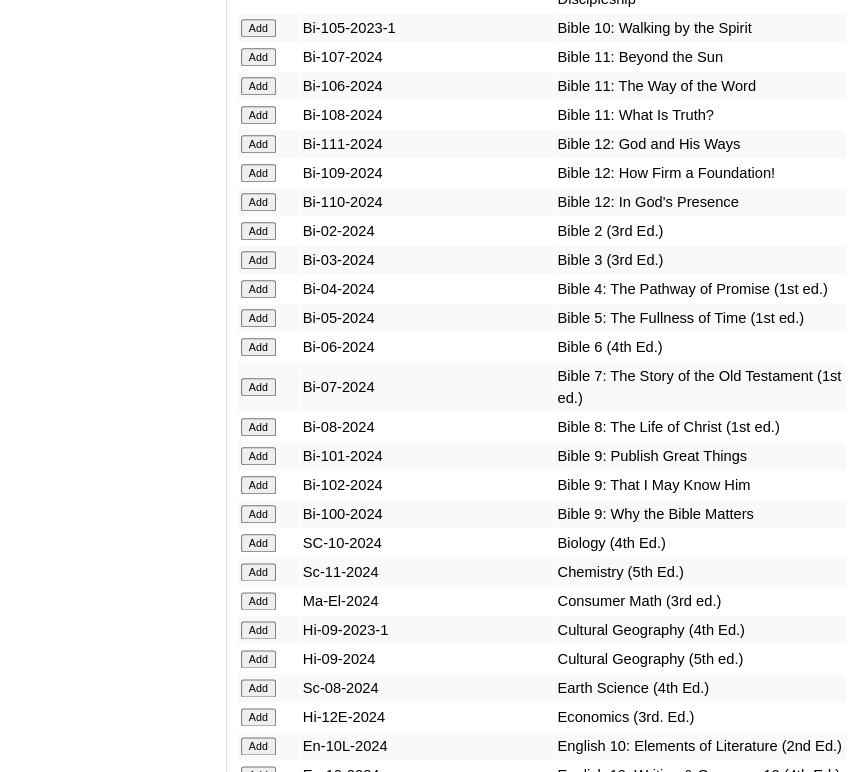 scroll, scrollTop: 5618, scrollLeft: 0, axis: vertical 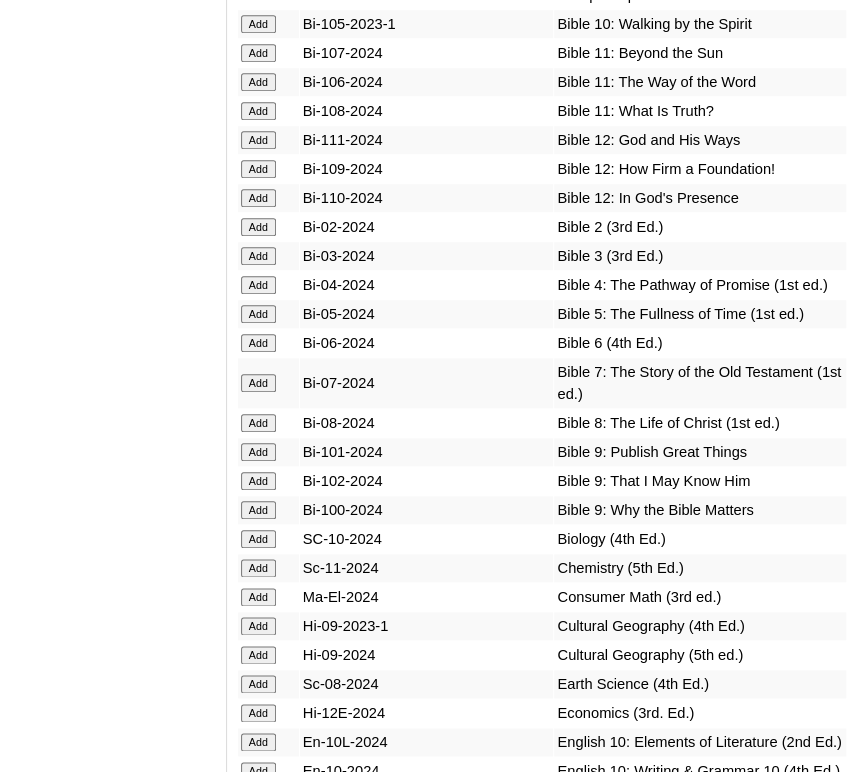 click on "Yudu SY 2025-2026
Add
Ma-K5-2024-1
K5 Math (3rd Ed. - U)
Add
Ma-05-2024-1
Math 5 (4th ed.)
Add
Sample - Math 1 (3rd Ed.)
Sample - Math 1 (3rd Ed.)
Add
Sample Math 6
Sample Math 6
Add" at bounding box center (542, 13646) 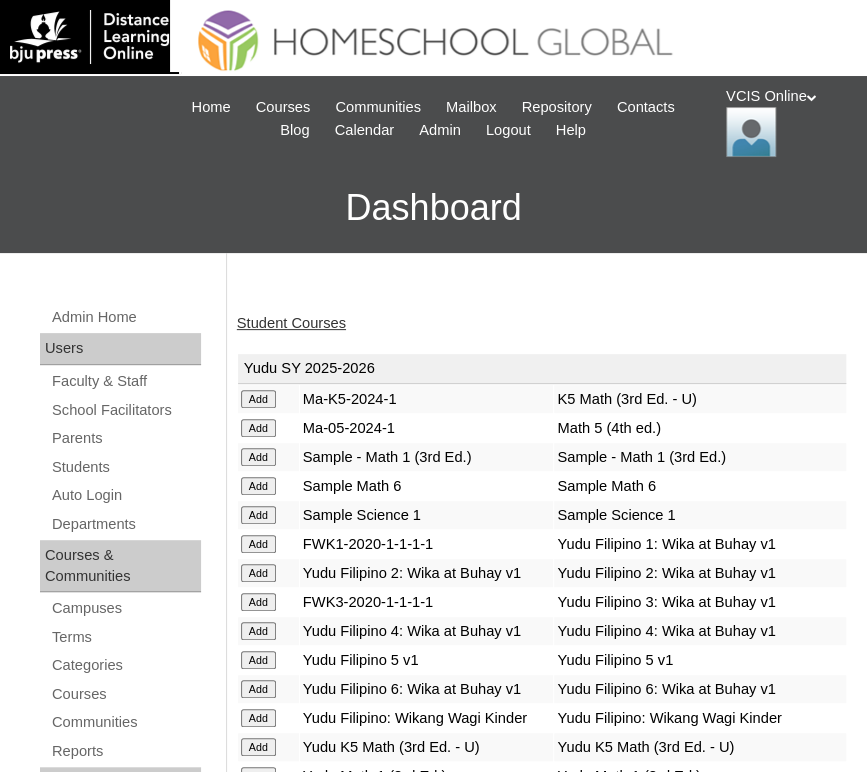 scroll, scrollTop: 3, scrollLeft: 0, axis: vertical 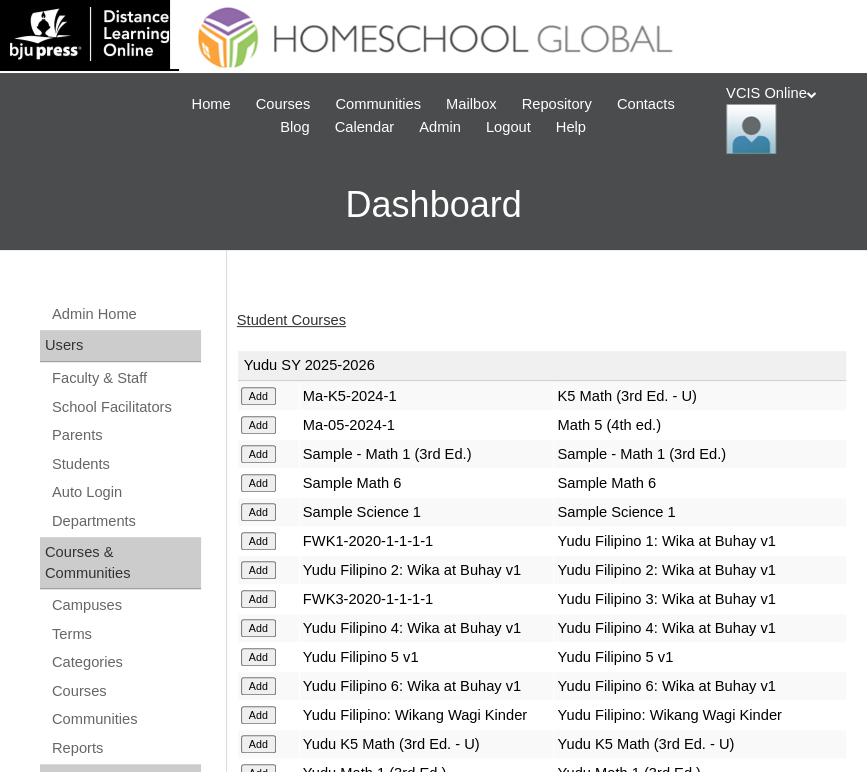 click on "Student Courses" at bounding box center (291, 320) 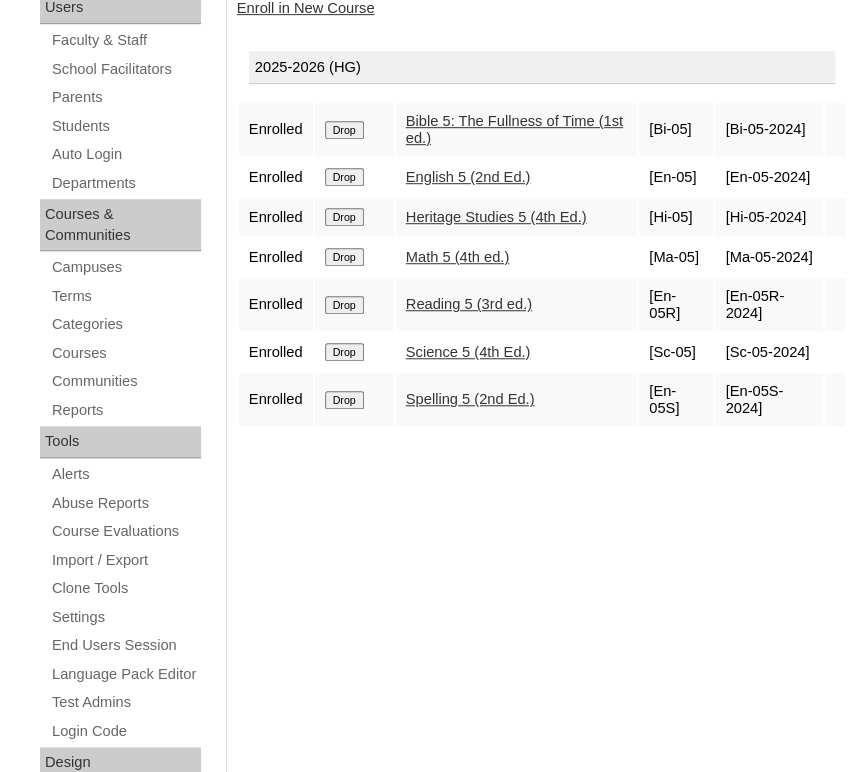 scroll, scrollTop: 0, scrollLeft: 0, axis: both 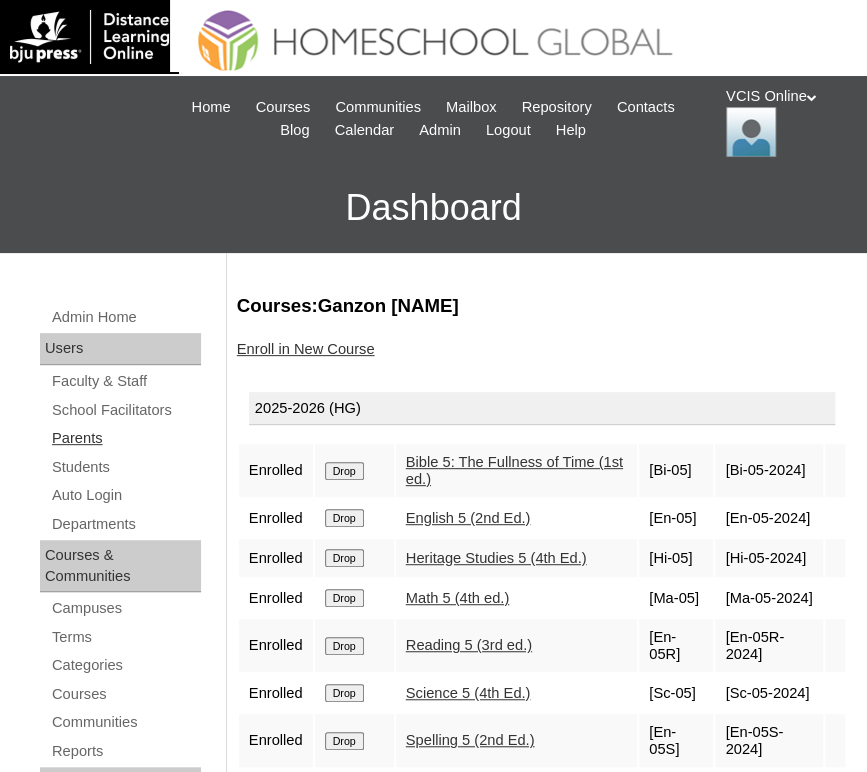 click on "Parents" at bounding box center [125, 438] 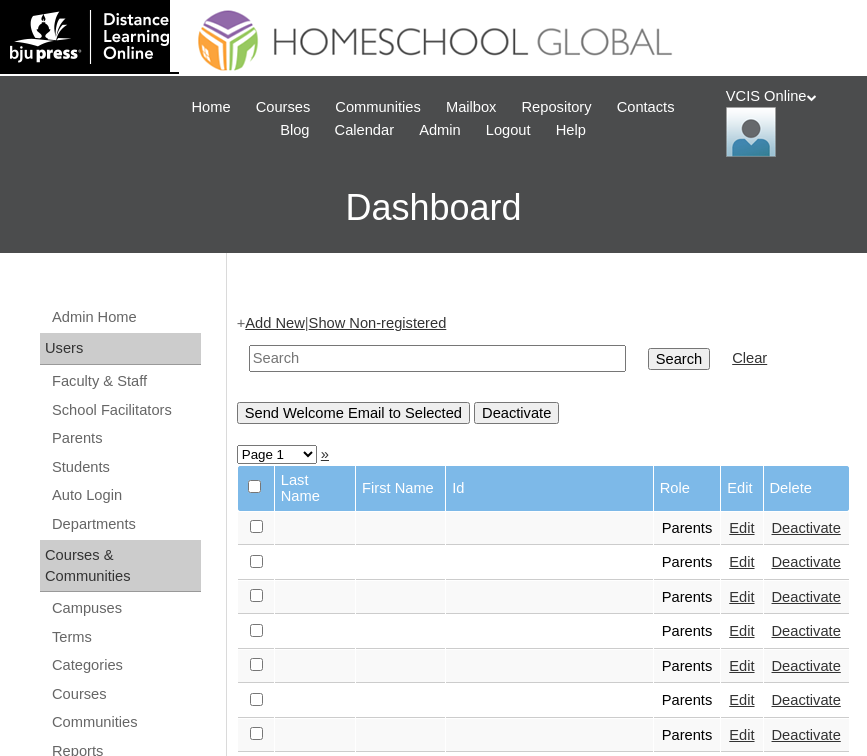 scroll, scrollTop: 0, scrollLeft: 0, axis: both 